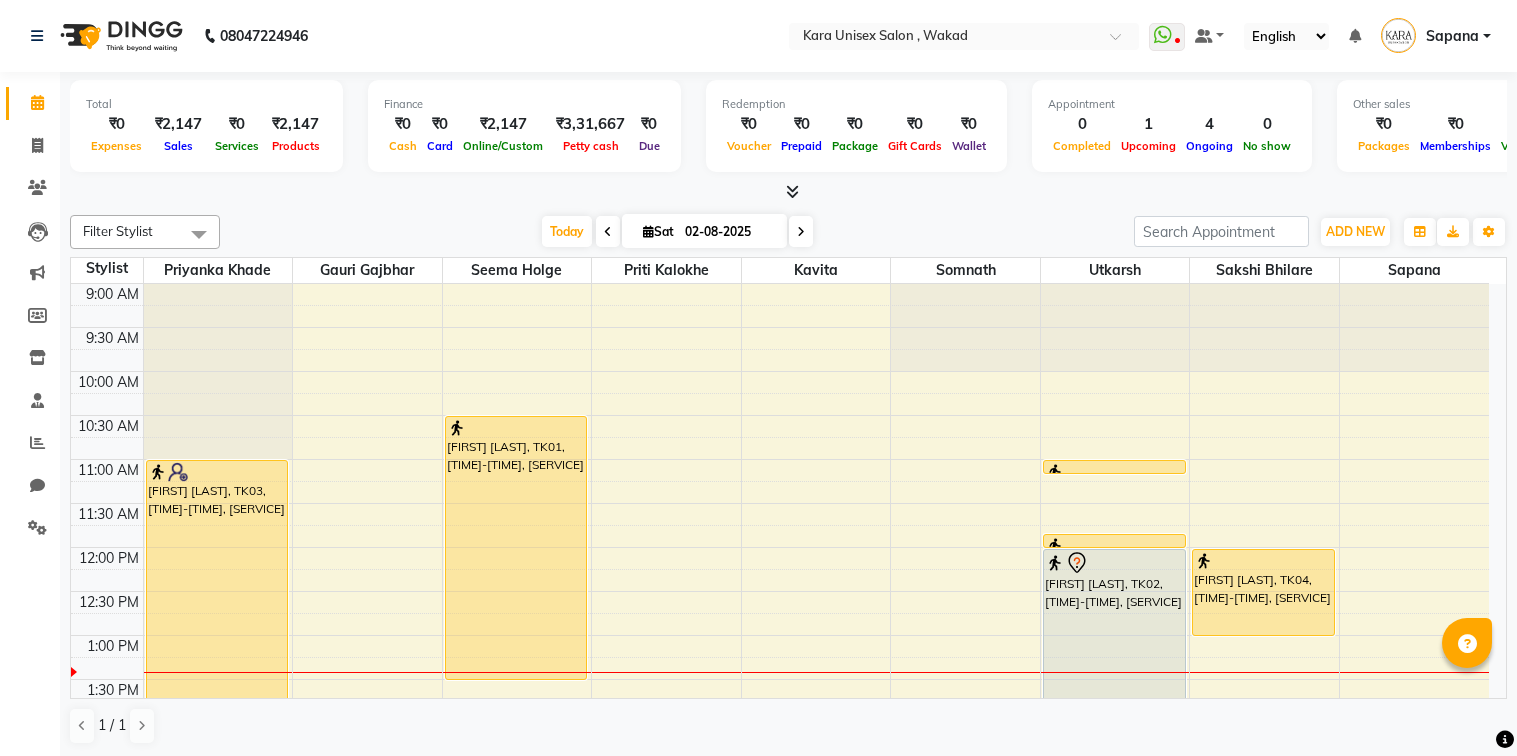 scroll, scrollTop: 0, scrollLeft: 0, axis: both 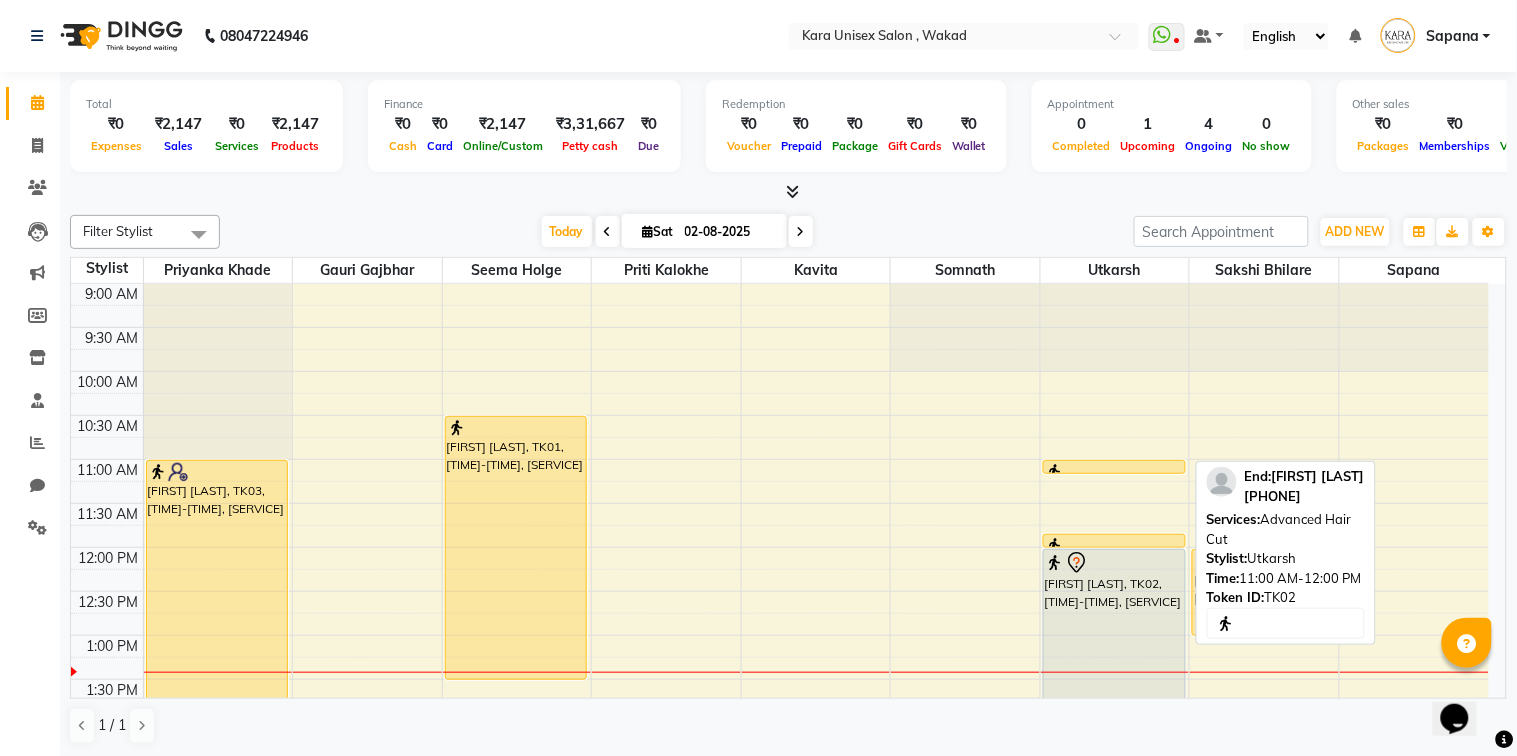 click at bounding box center [1114, 546] 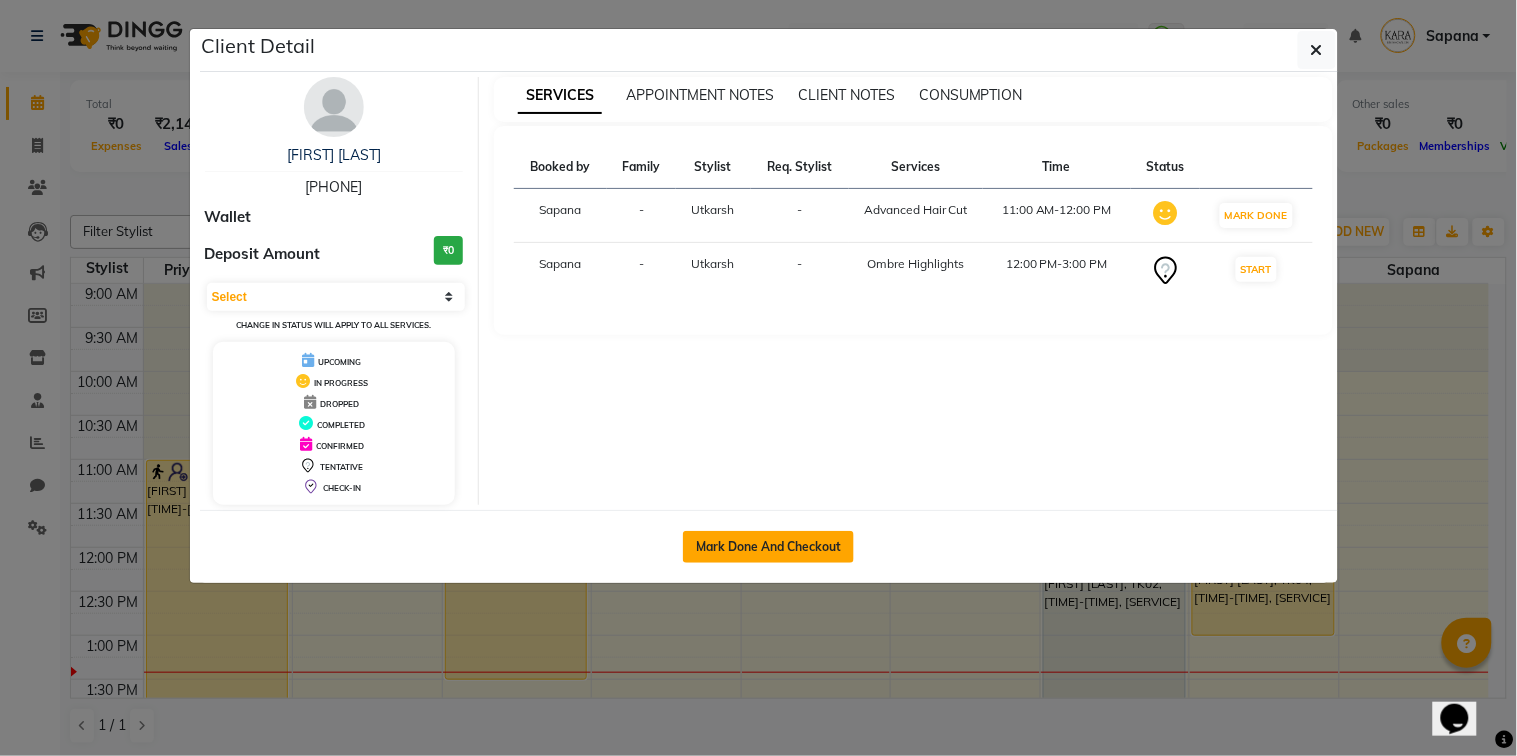 click on "Mark Done And Checkout" 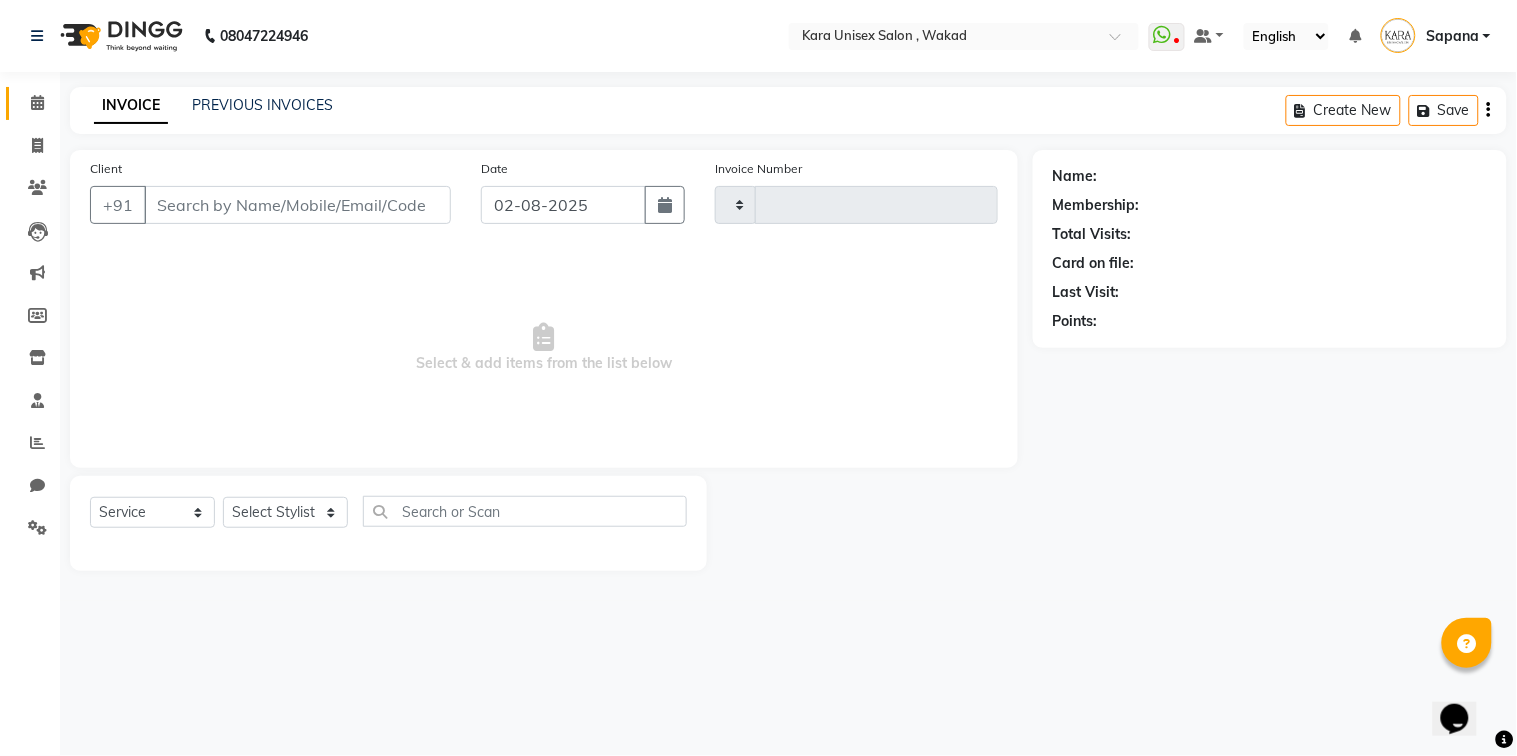 type on "0430" 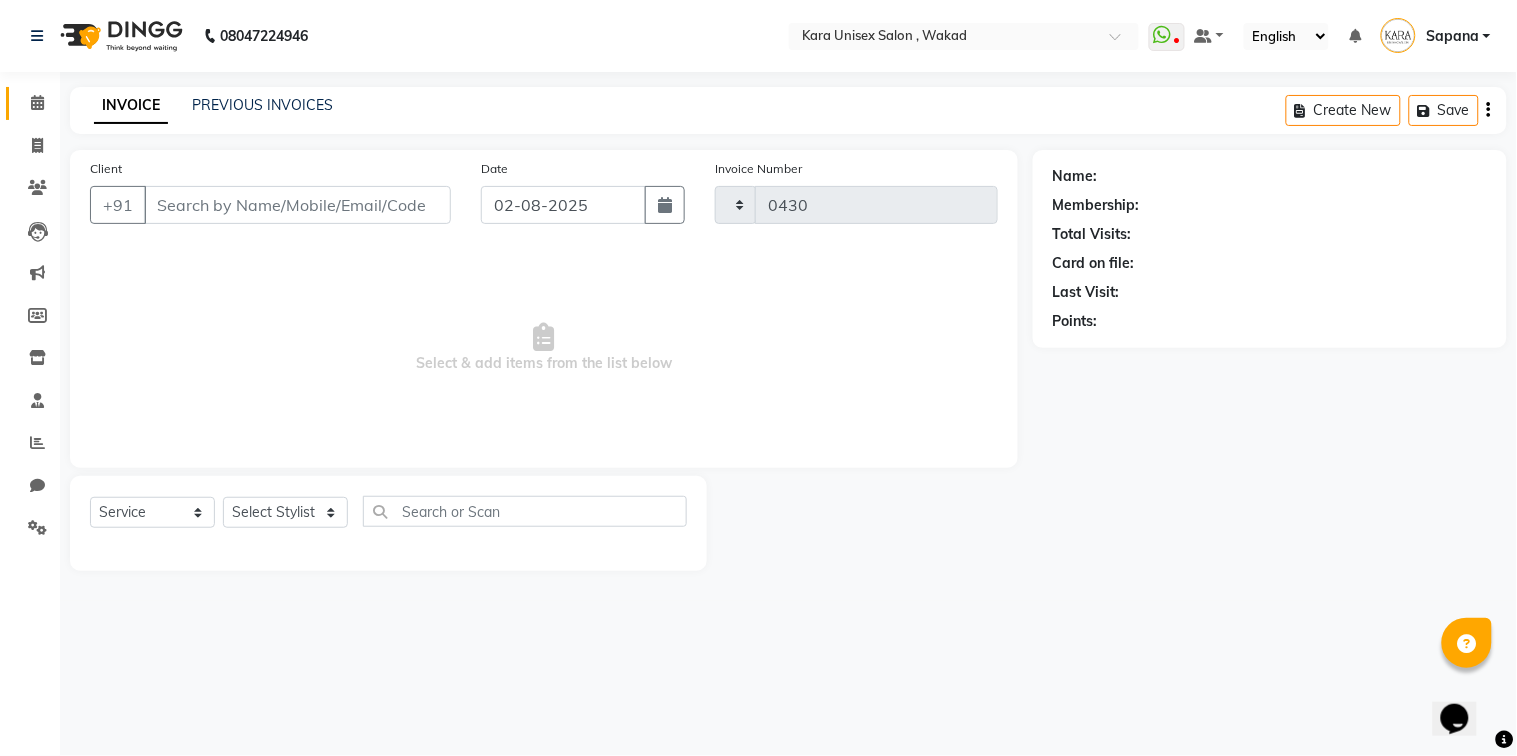 select on "7293" 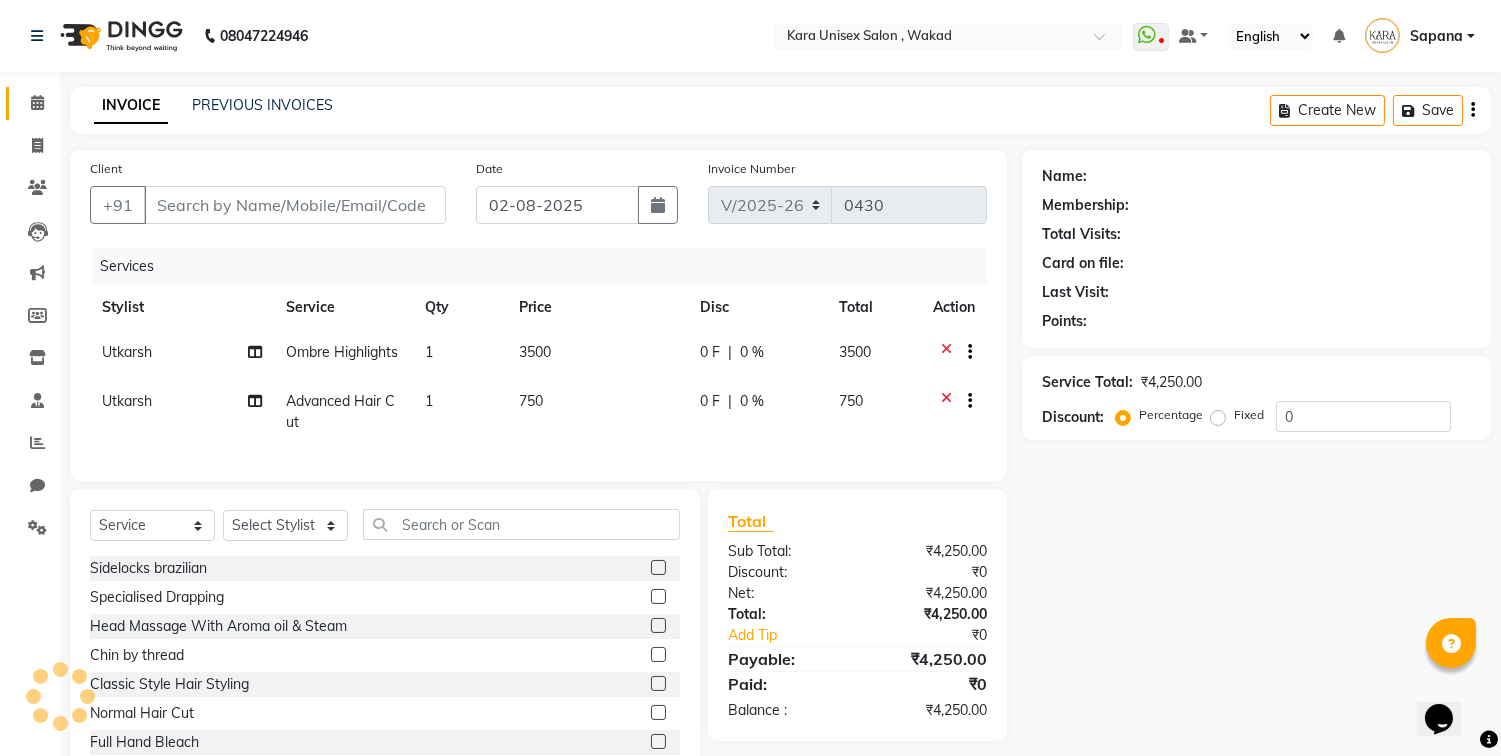 type on "[PHONE]" 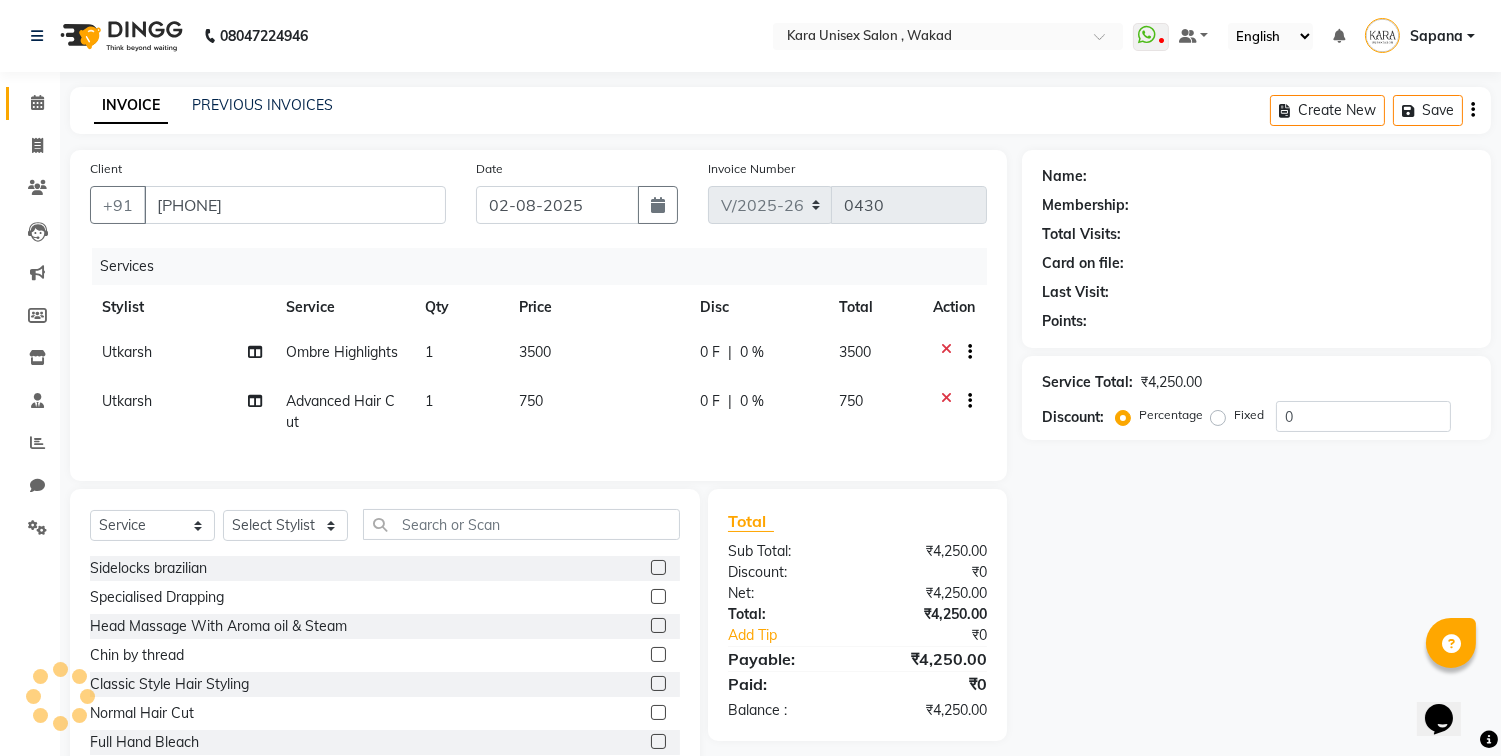 select on "72760" 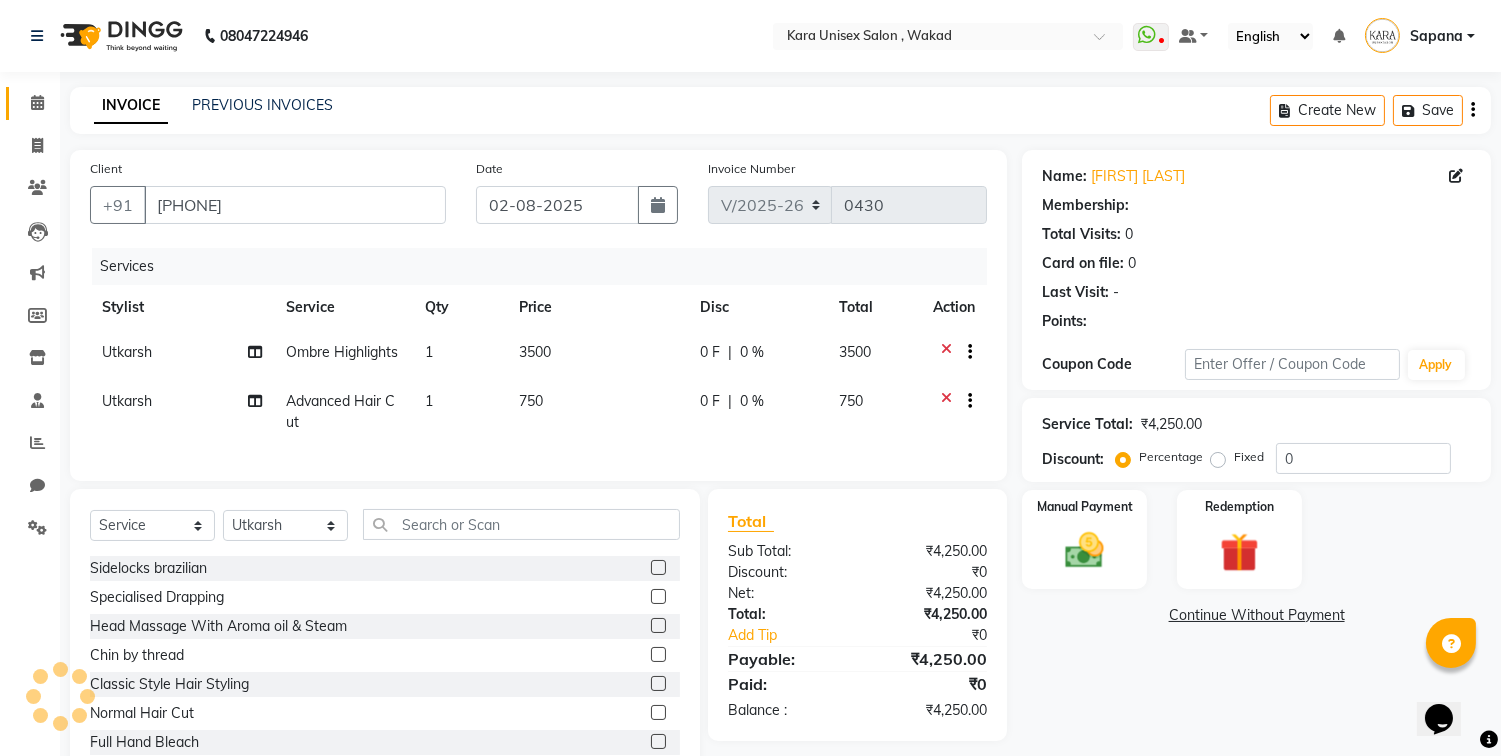 select on "1: Object" 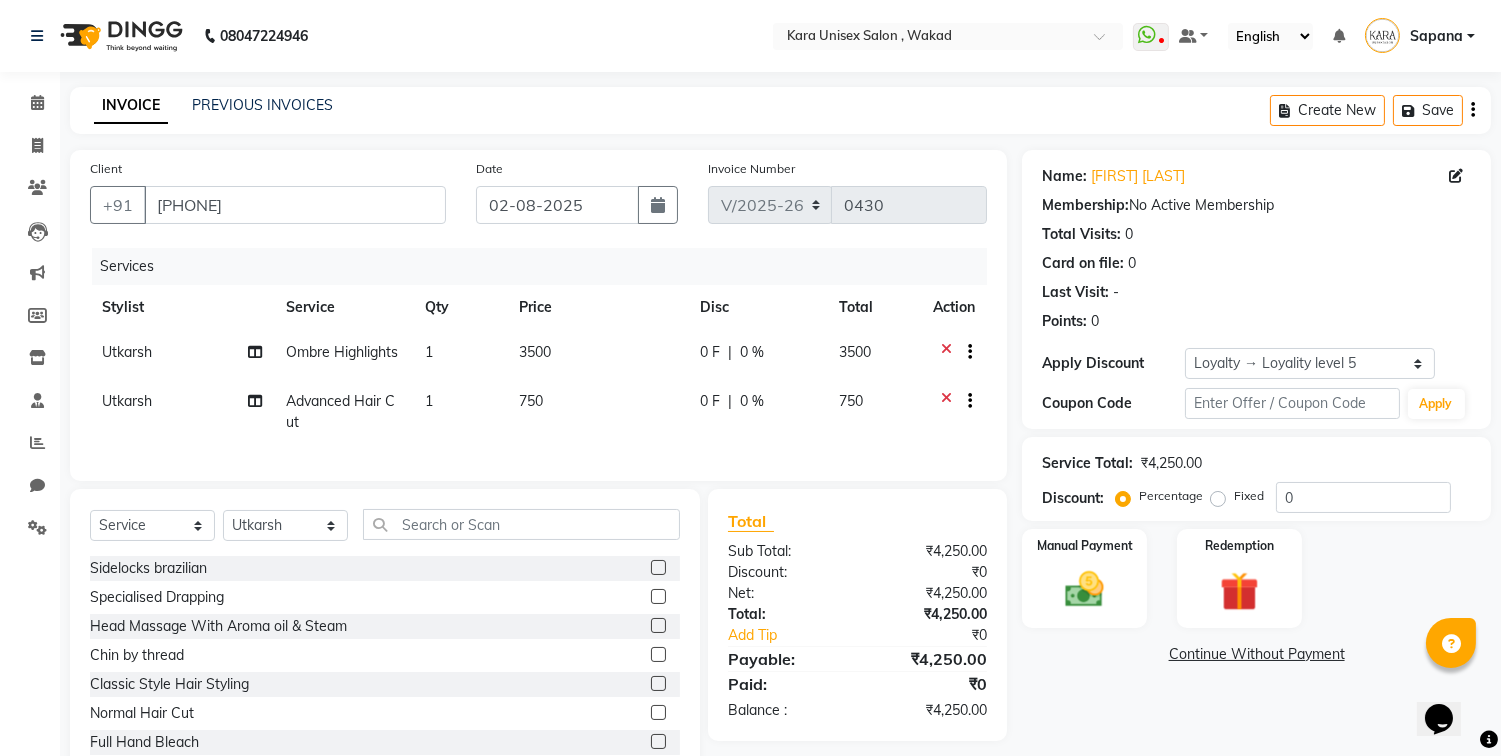 click 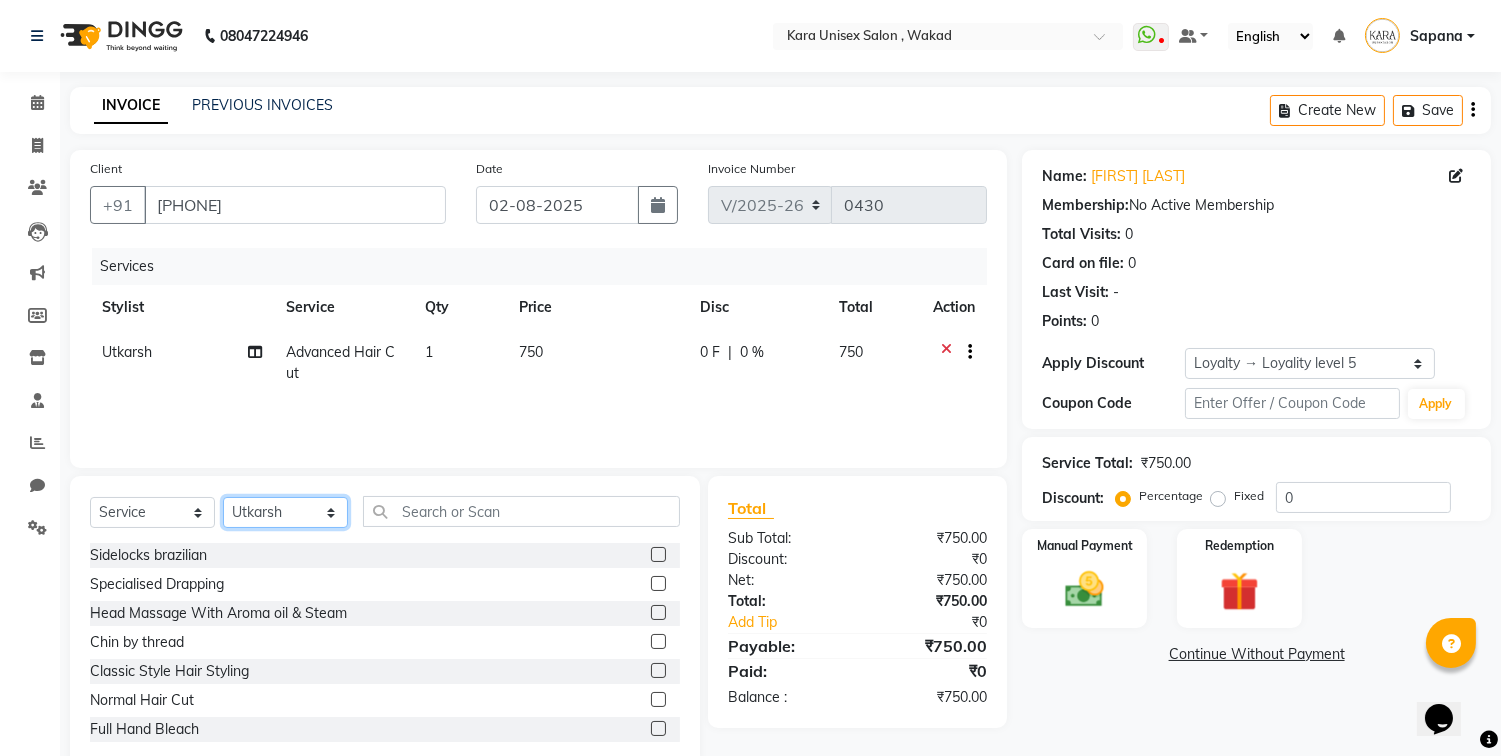 select on "70478" 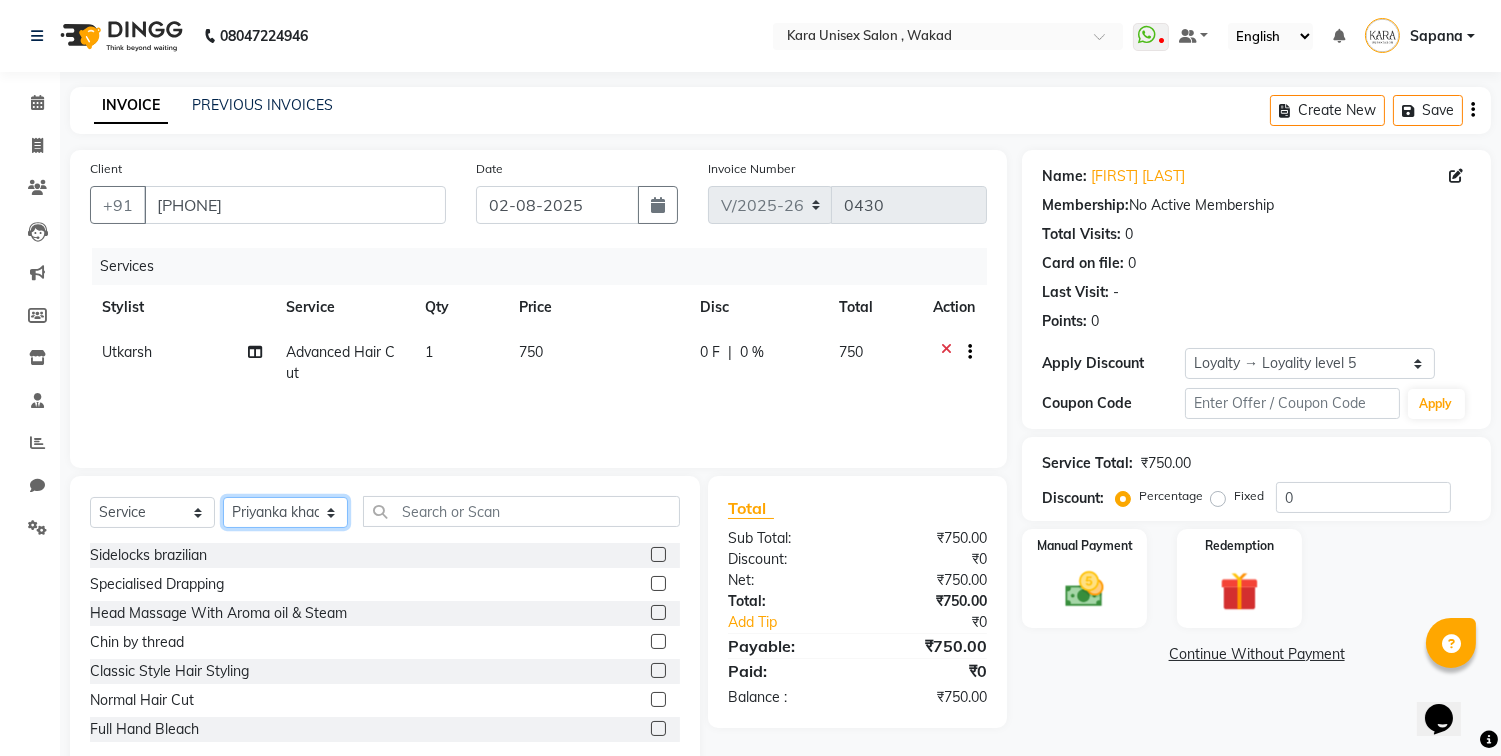click on "Select Stylist Alka Atul Gauri Gajbhar Guru Jyotsana Kavita Payal Prajakta Priti Kalokhe Priyanka khade Rubina Nadaf Sadhana Awtade Sakshi Bhilare Sapana  Seema Holge Somnath  Swati Utkarsh" 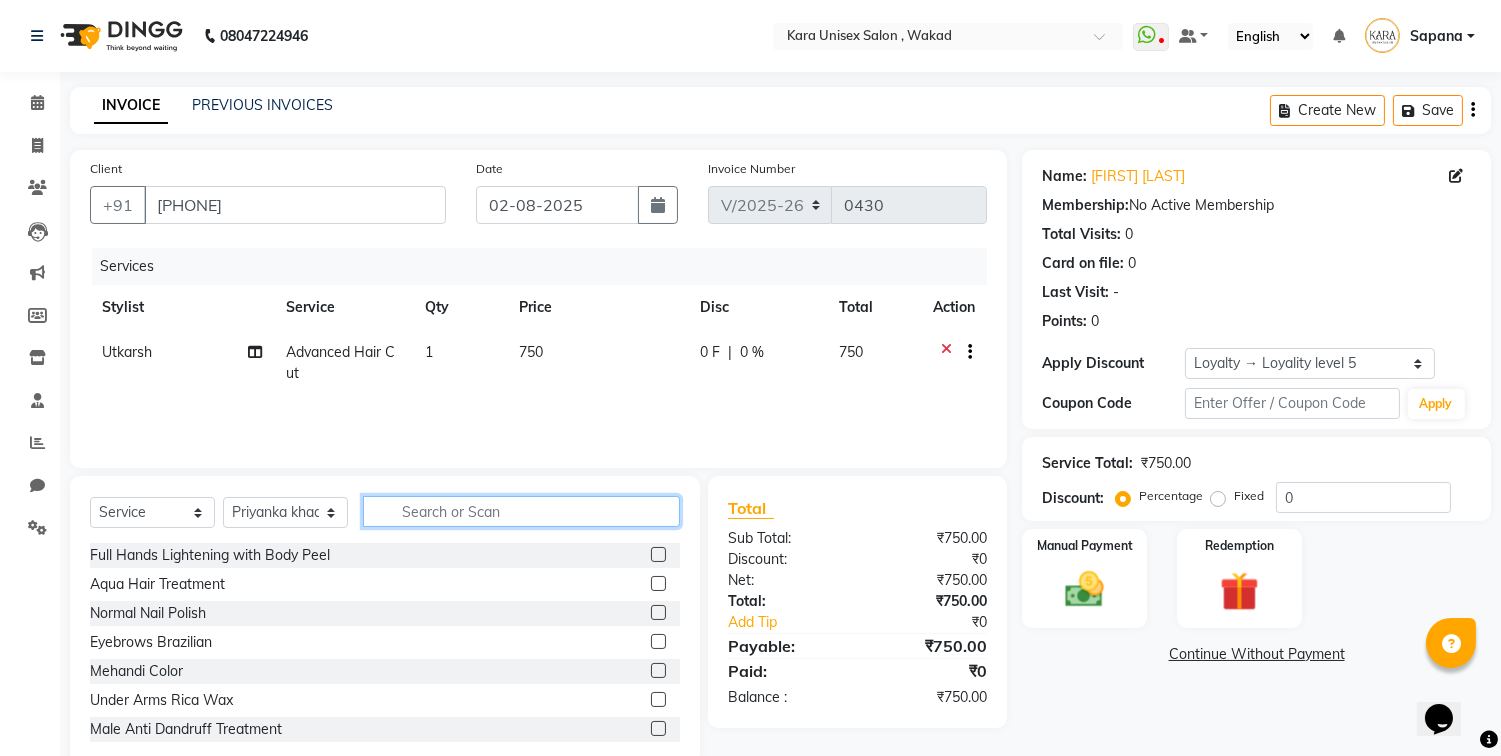 click 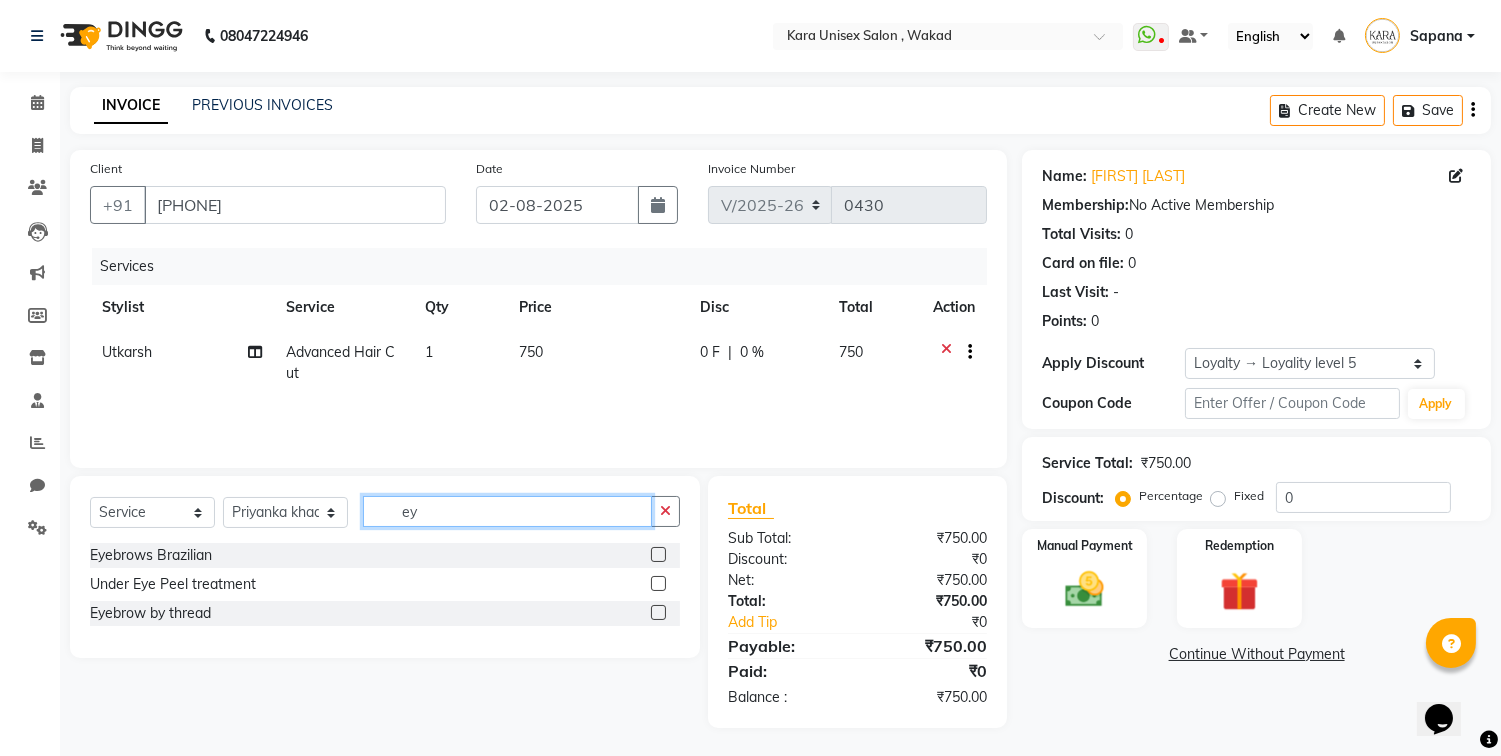 type on "ey" 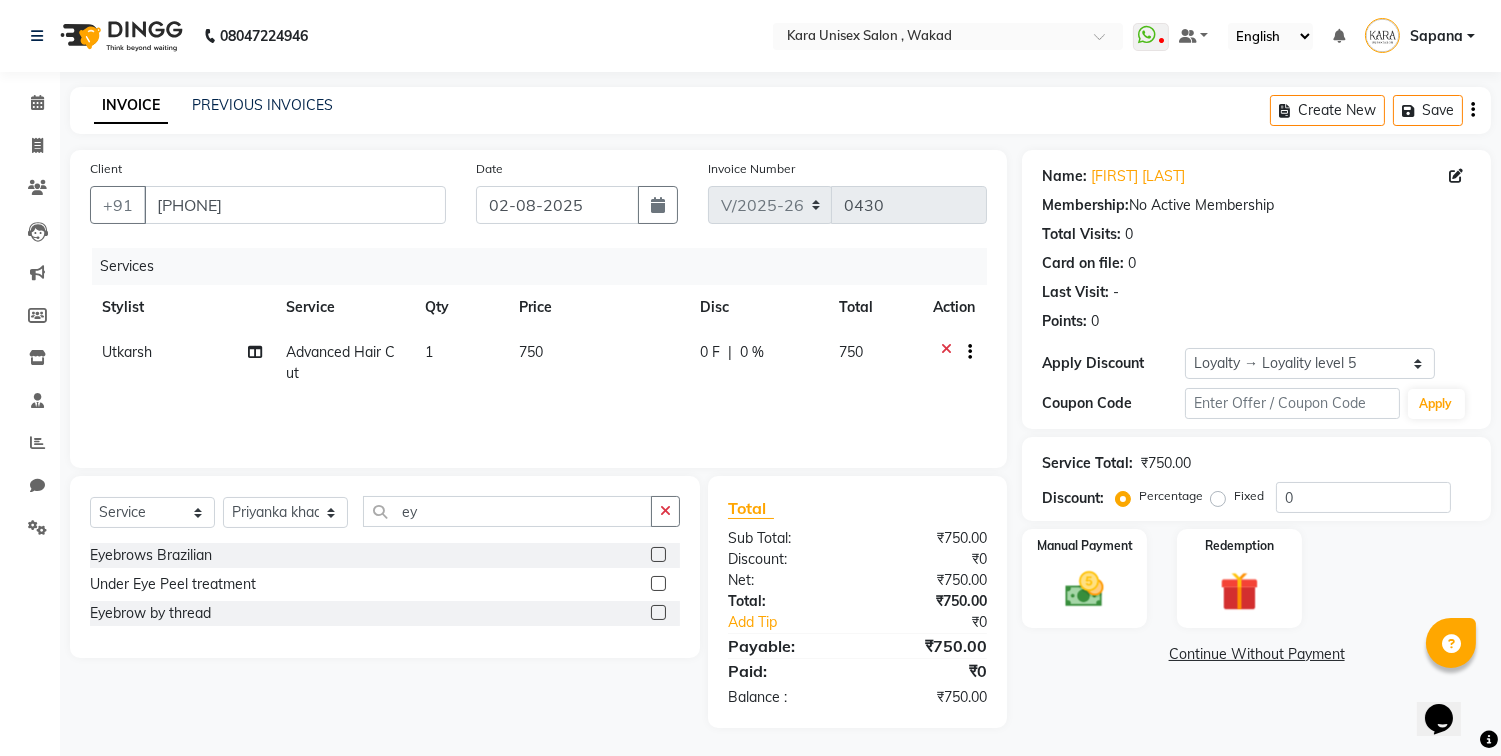 click 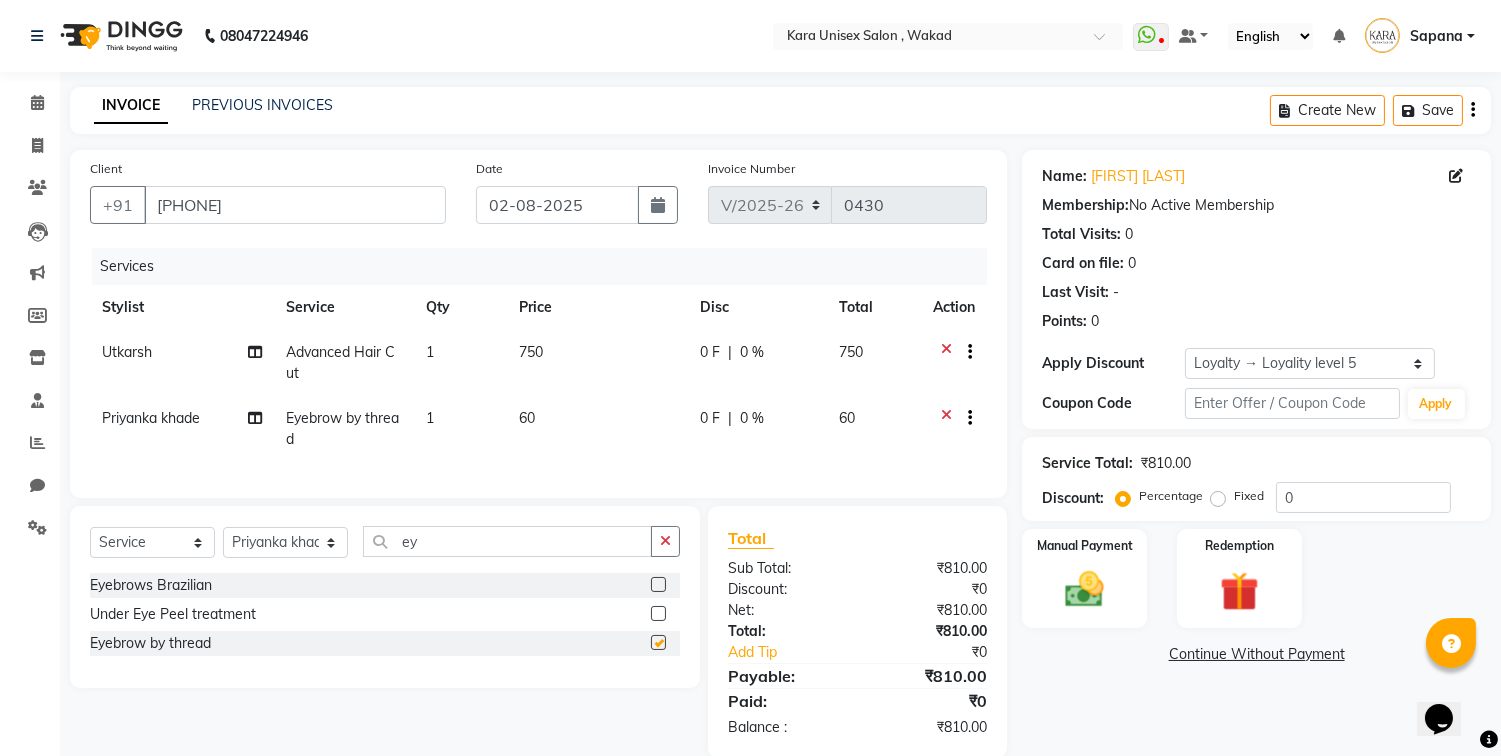 checkbox on "false" 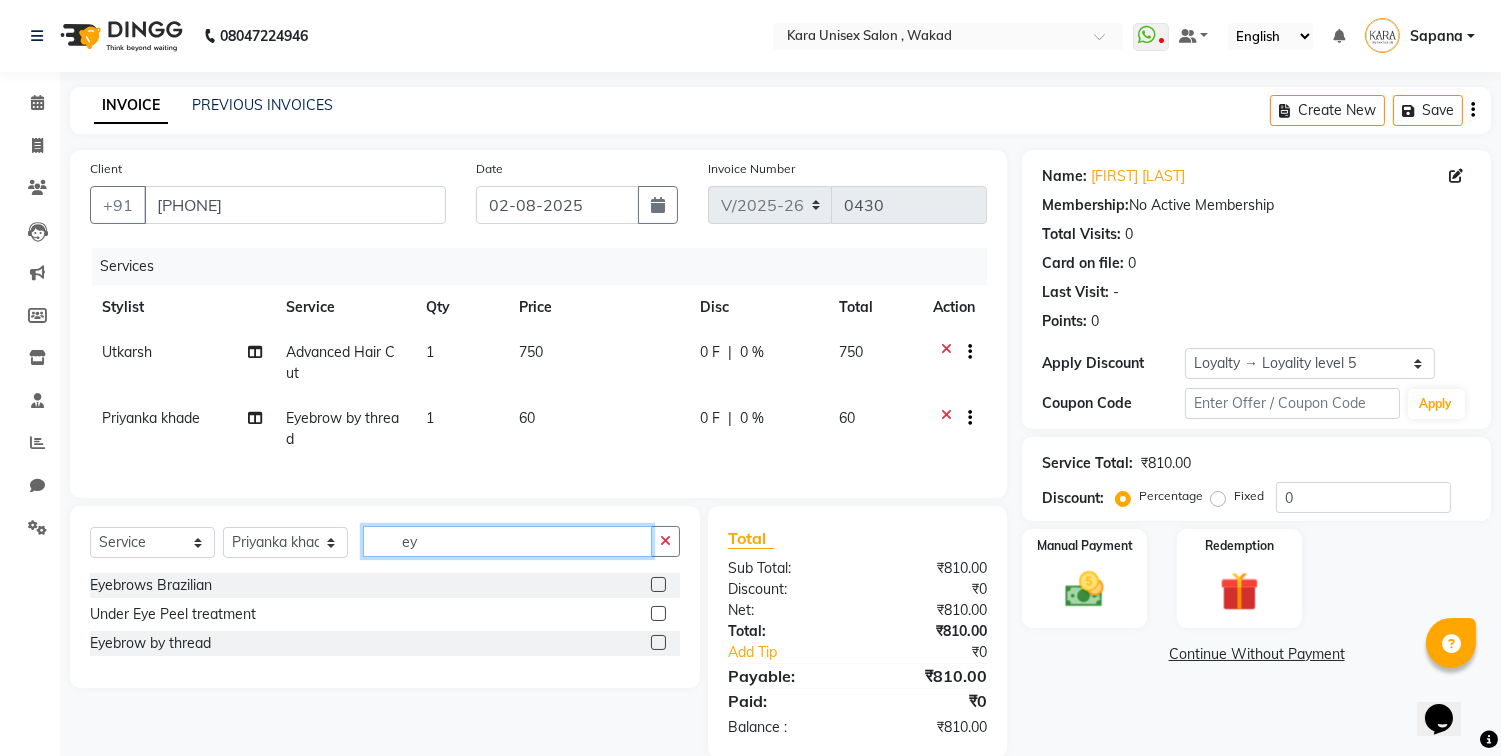 click on "ey" 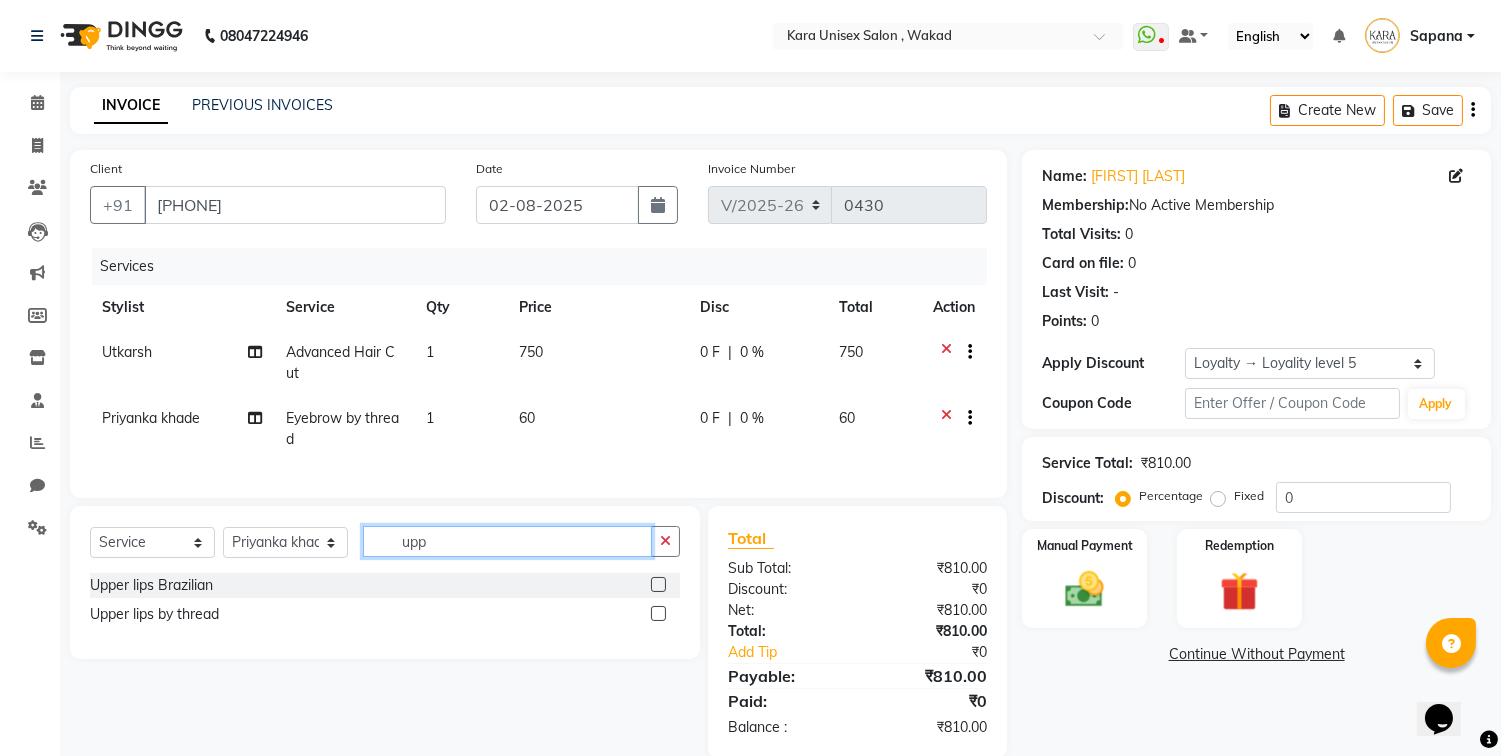 type on "upp" 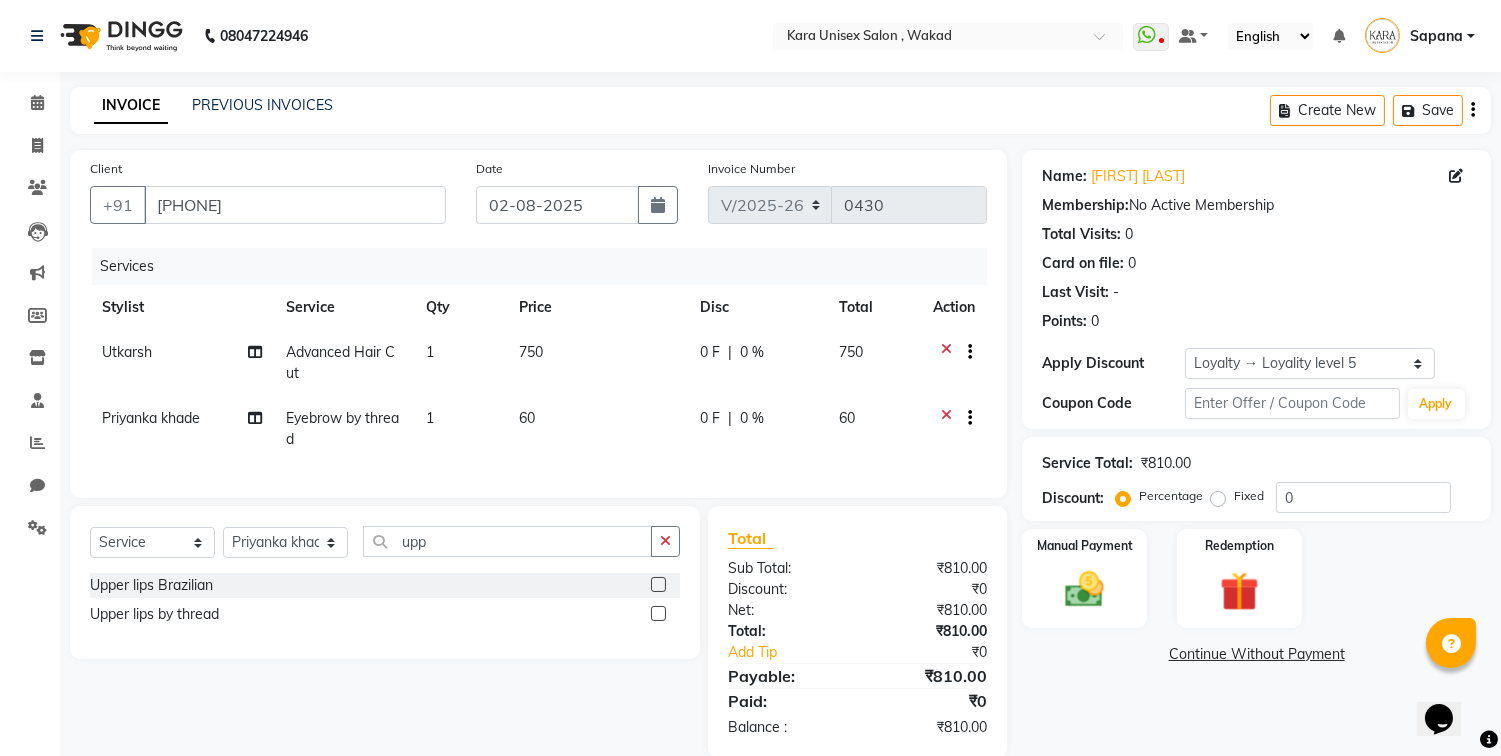 click 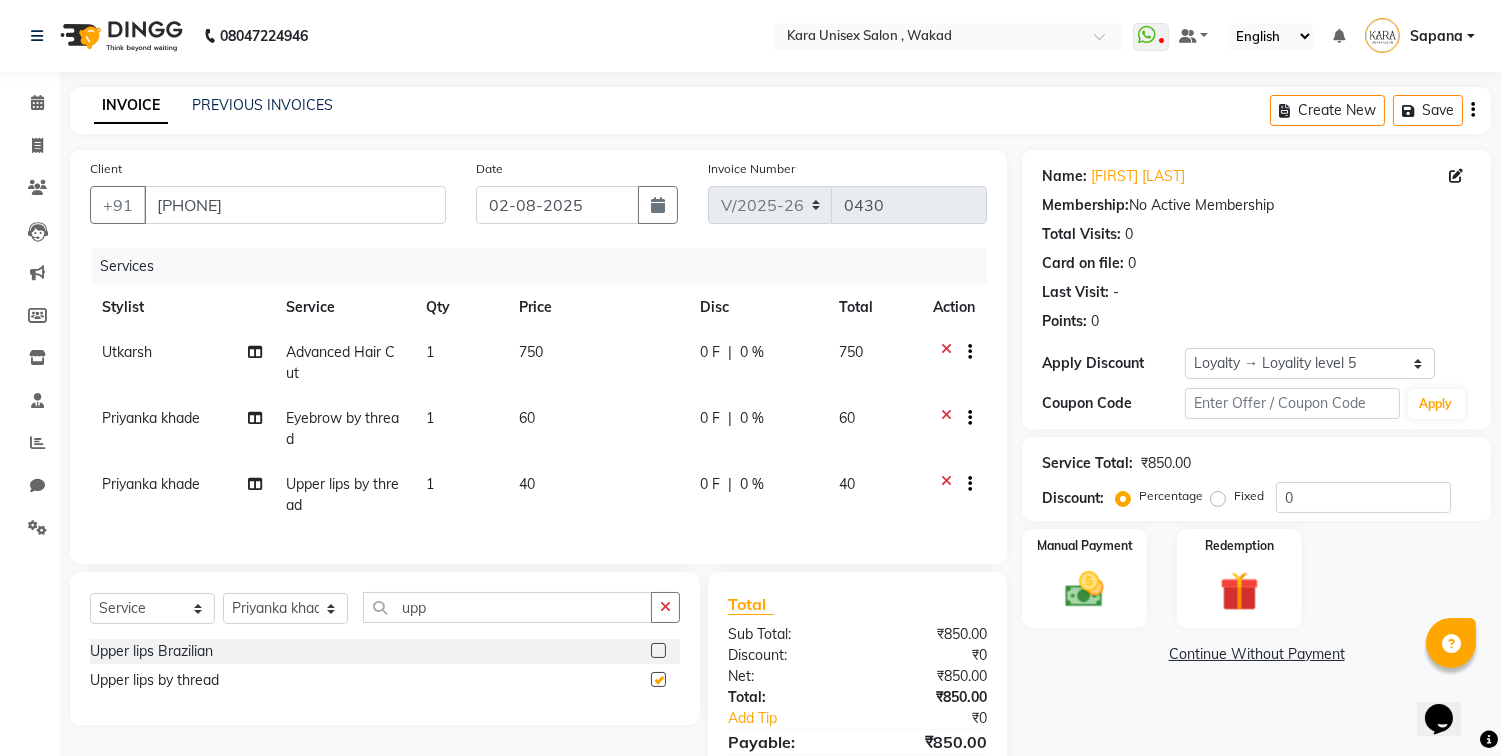 checkbox on "false" 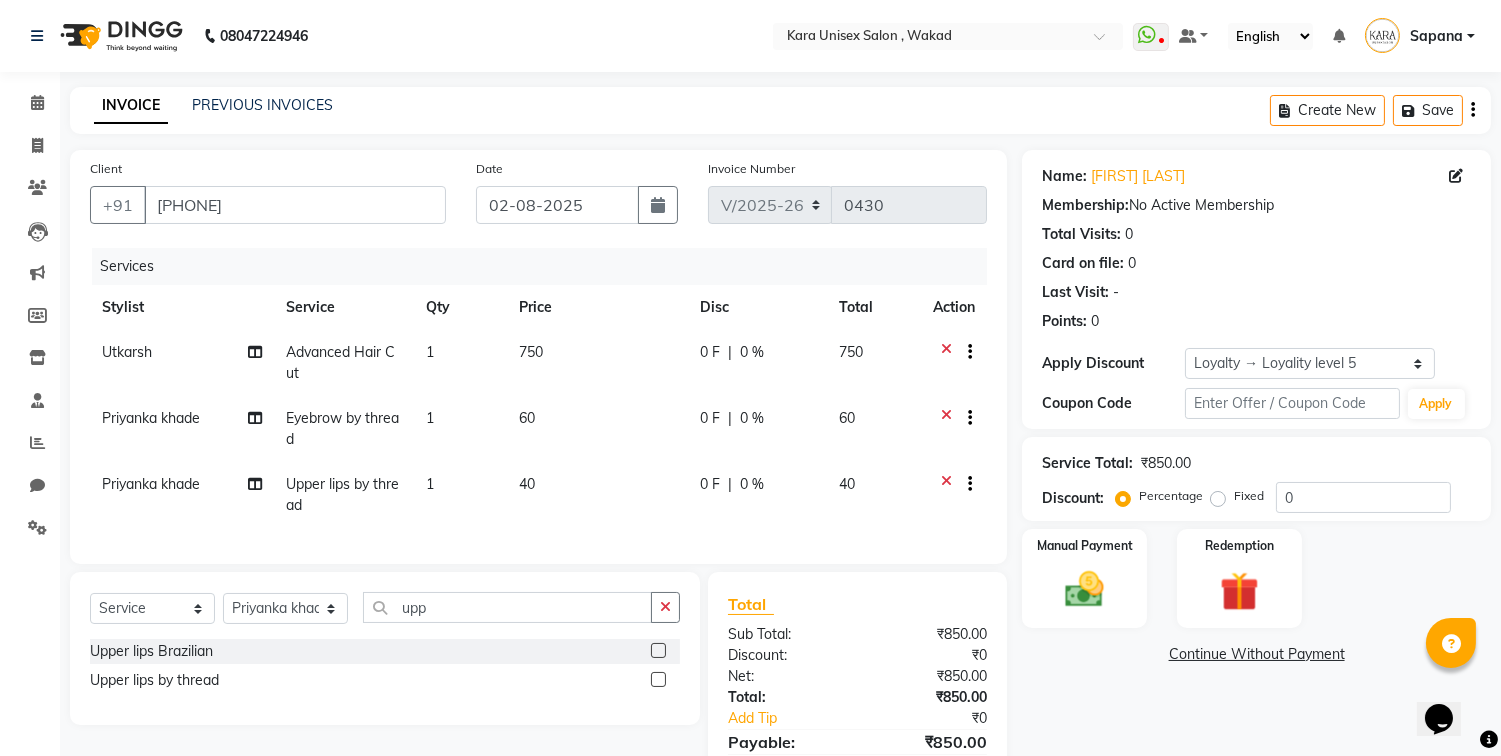 click on "Name: [FIRST] [LAST] Membership:  No Active Membership  Total Visits:  0 Card on file:  0 Last Visit:   - Points:   0  Apply Discount Select  Loyalty → Loyality level 5  Coupon Code Apply Service Total:  ₹850.00  Discount:  Percentage   Fixed  0 Manual Payment Redemption  Continue Without Payment" 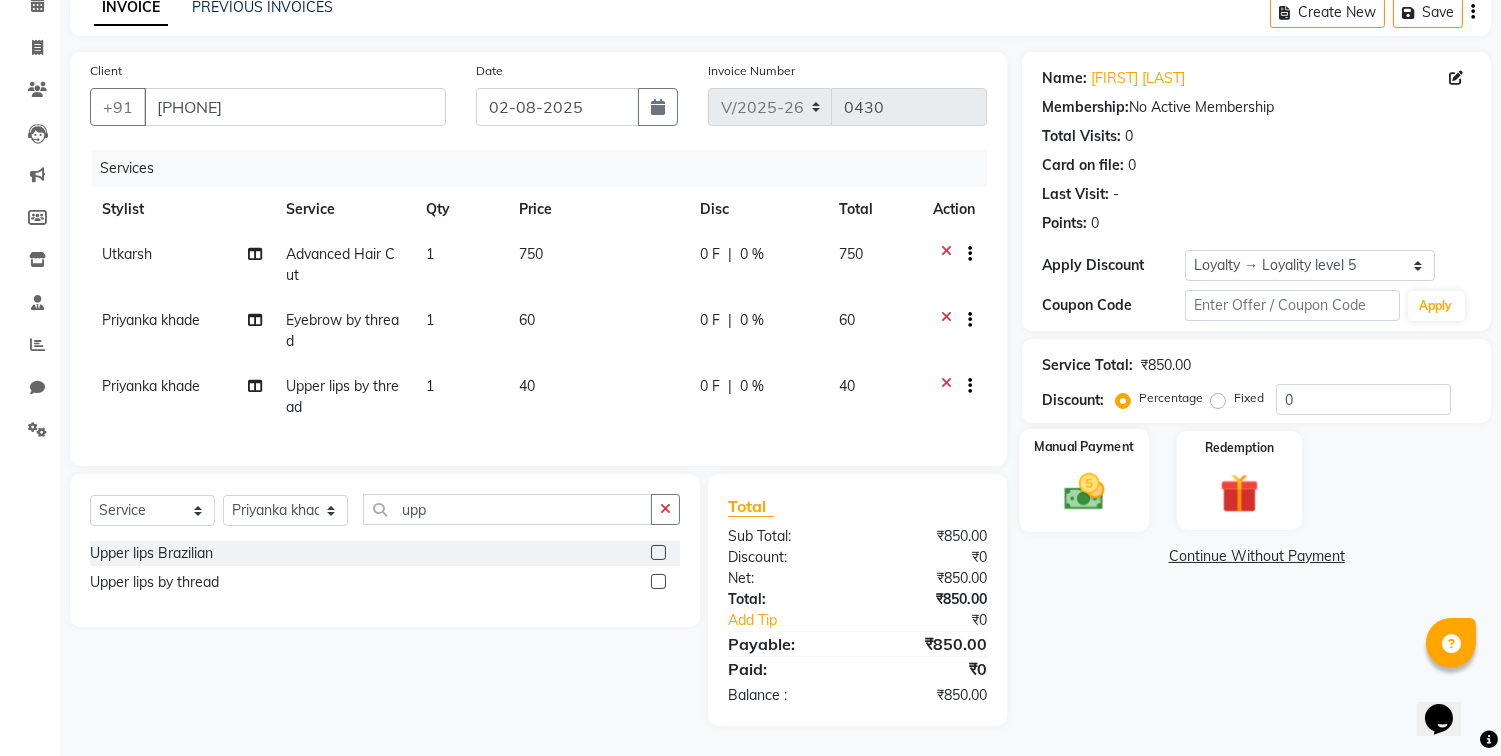 click 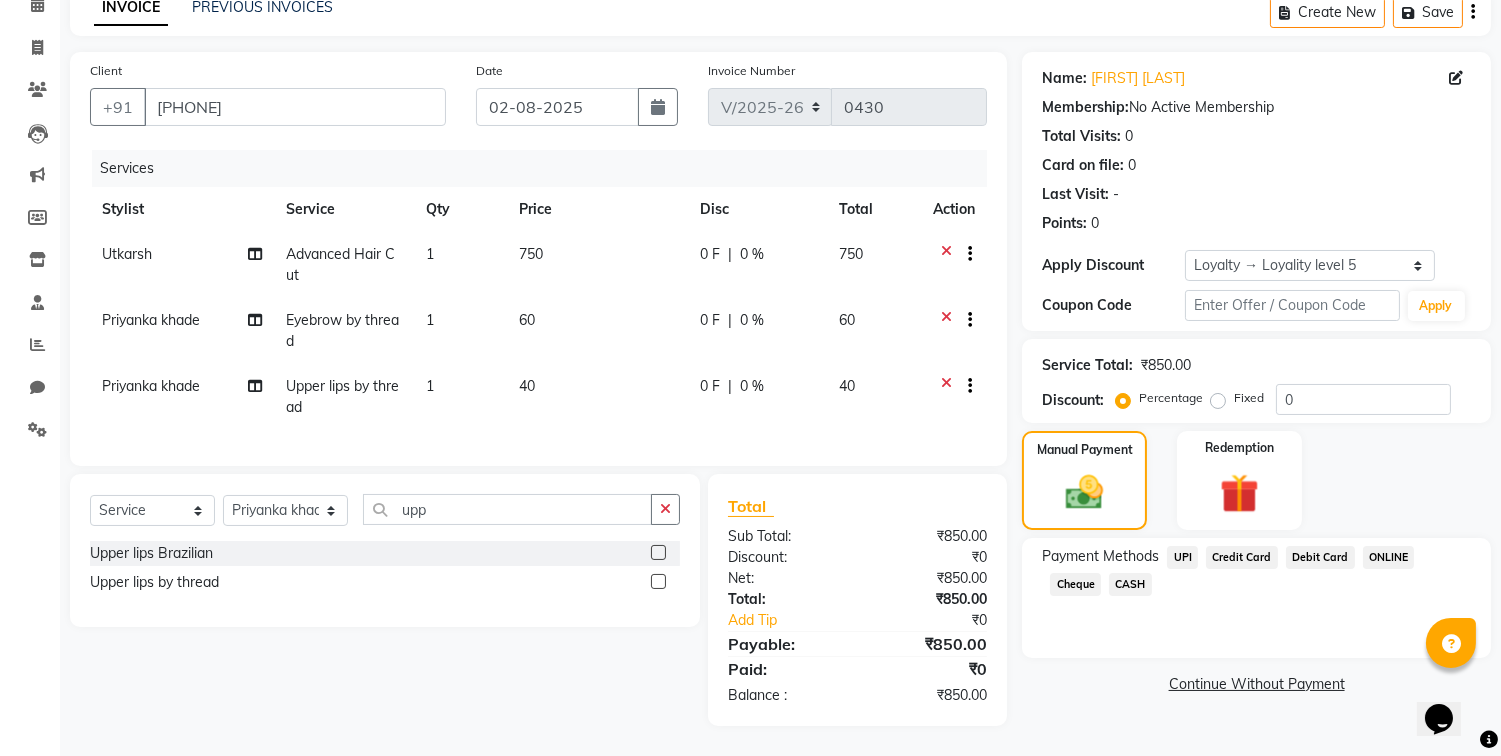 click on "UPI" 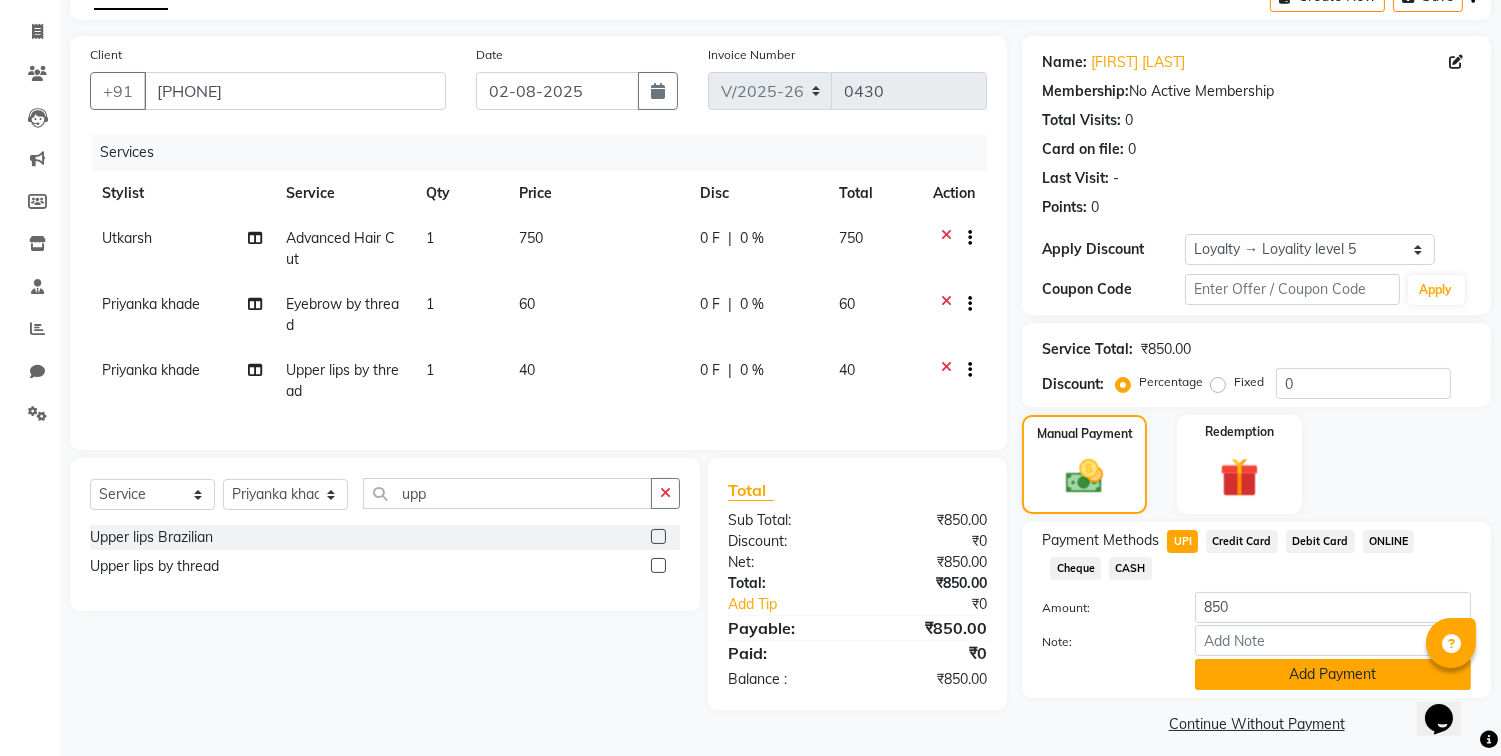 click on "Add Payment" 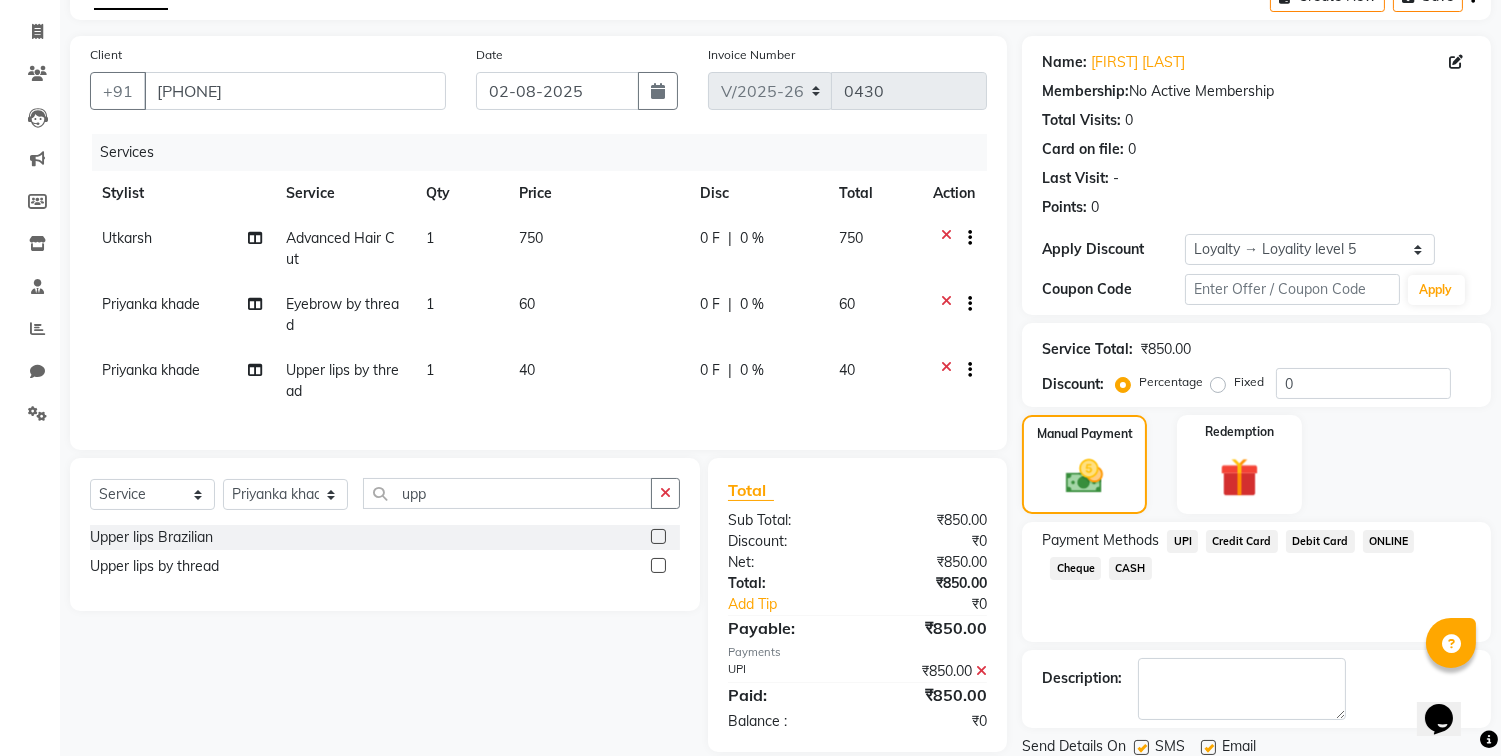 scroll, scrollTop: 255, scrollLeft: 0, axis: vertical 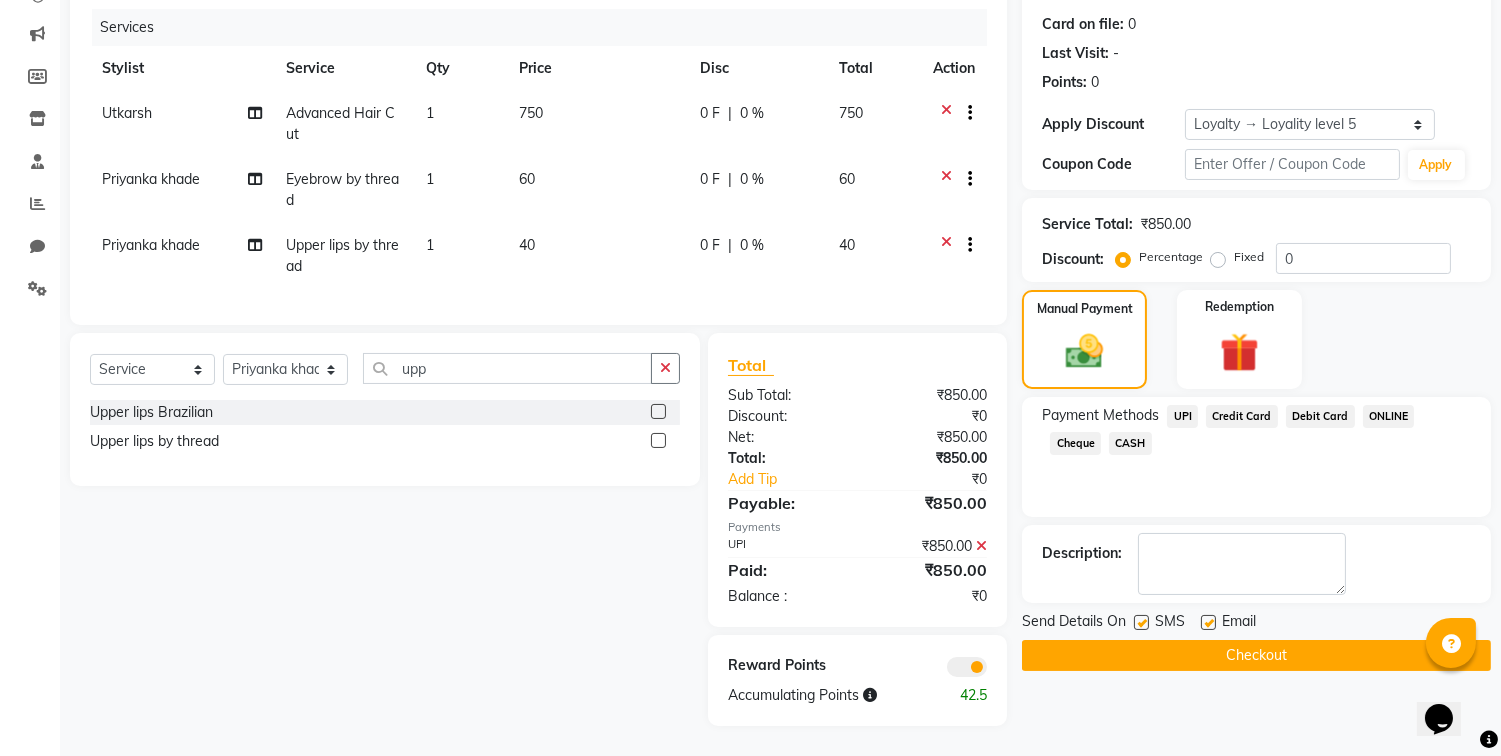 click on "Checkout" 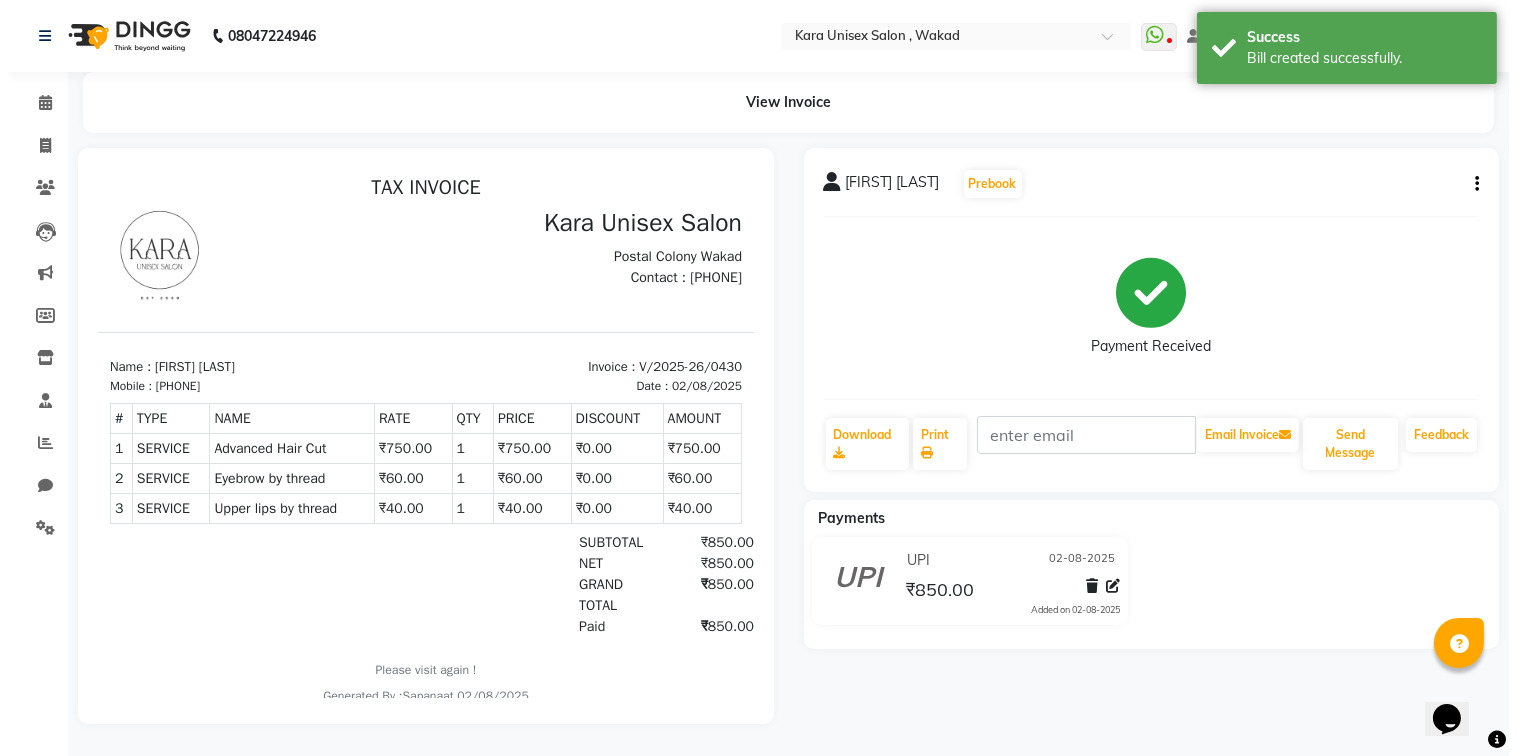 scroll, scrollTop: 0, scrollLeft: 0, axis: both 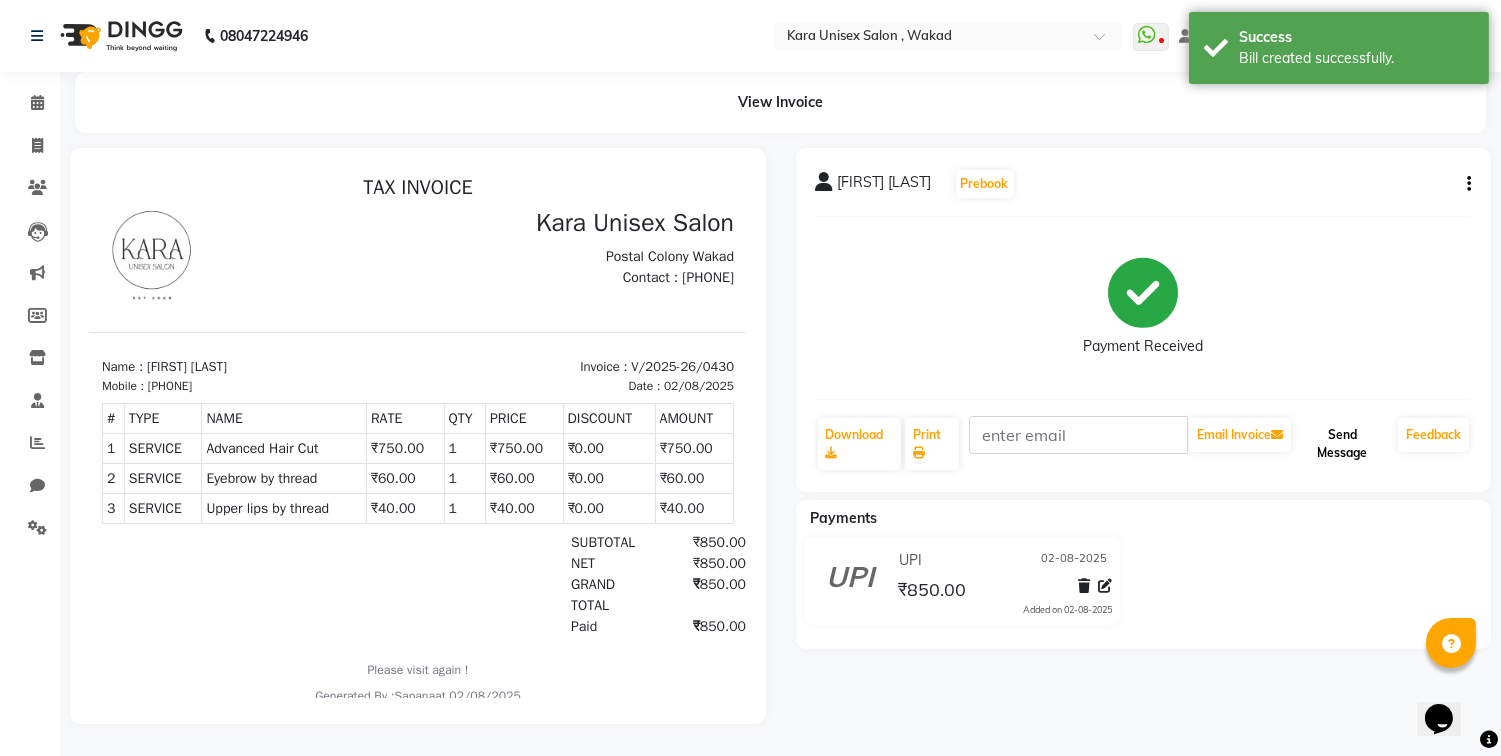 click on "Send Message" 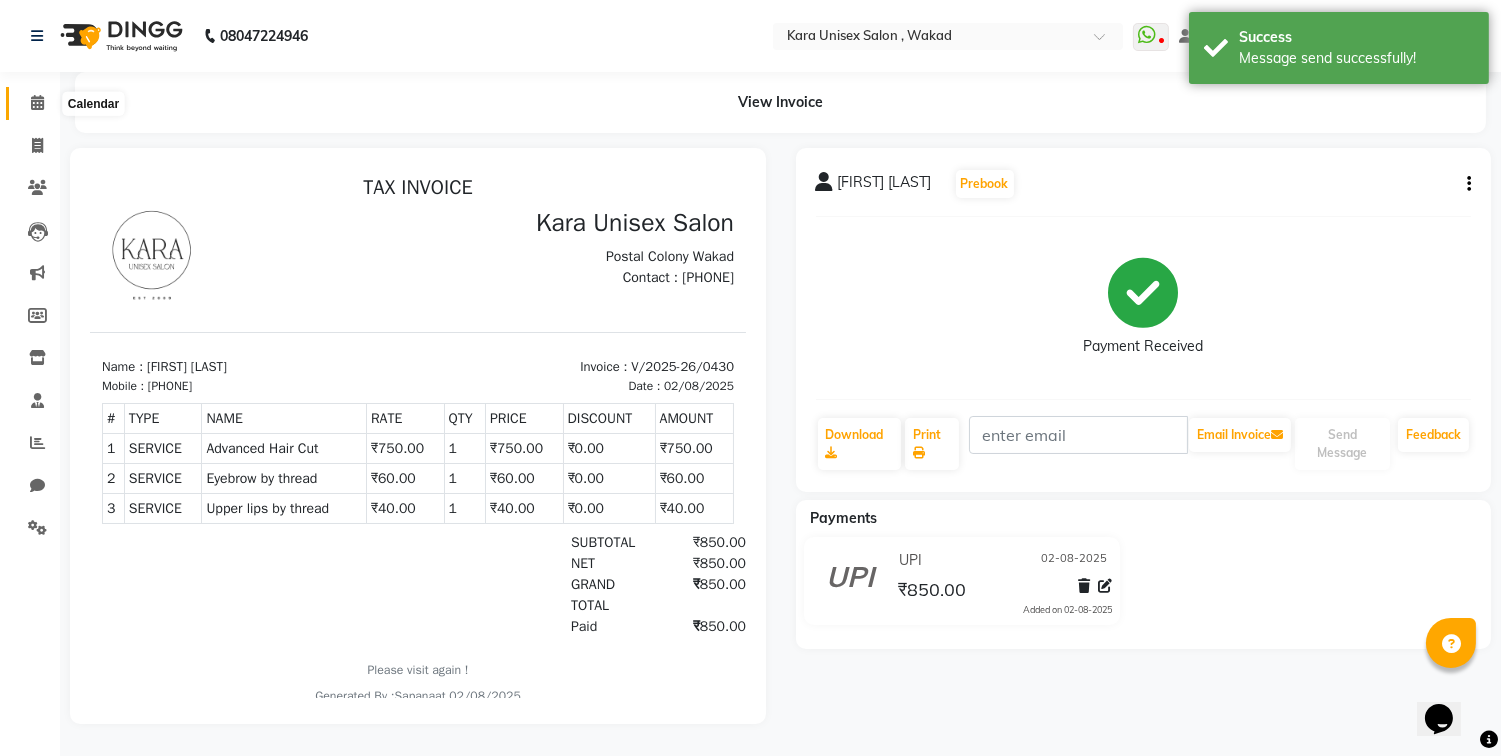 click 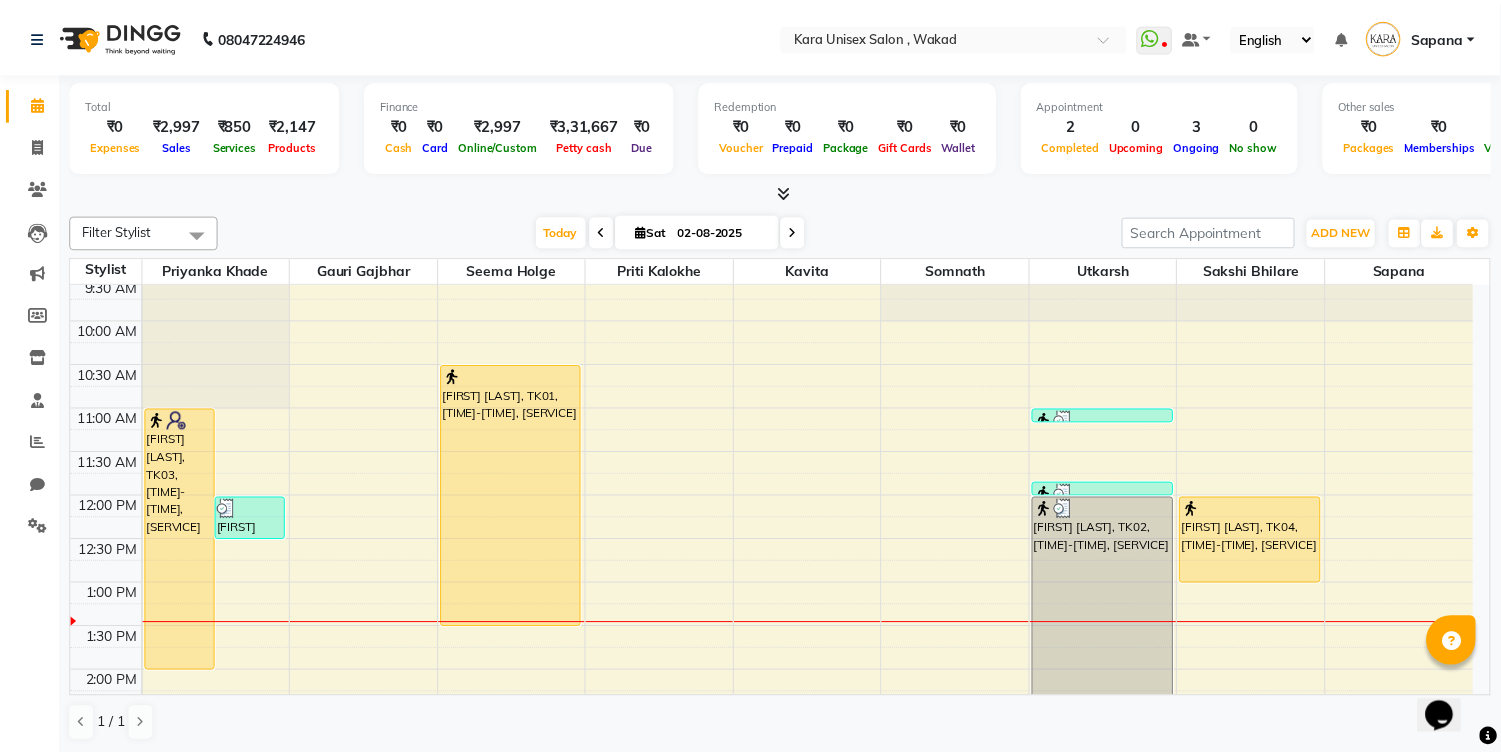 scroll, scrollTop: 0, scrollLeft: 0, axis: both 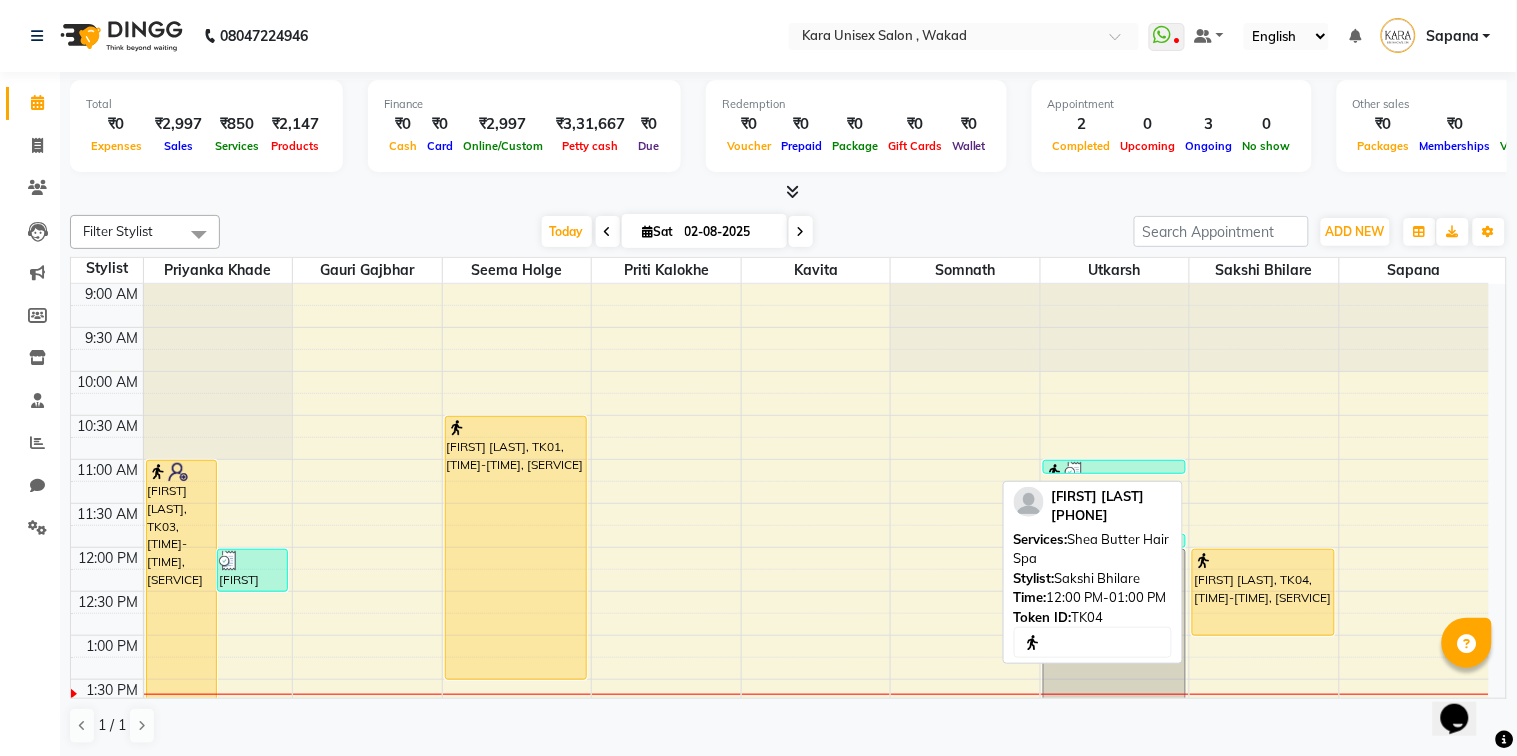 click on "[FIRST] [LAST], TK04, [TIME]-[TIME], [SERVICE]" at bounding box center (1263, 592) 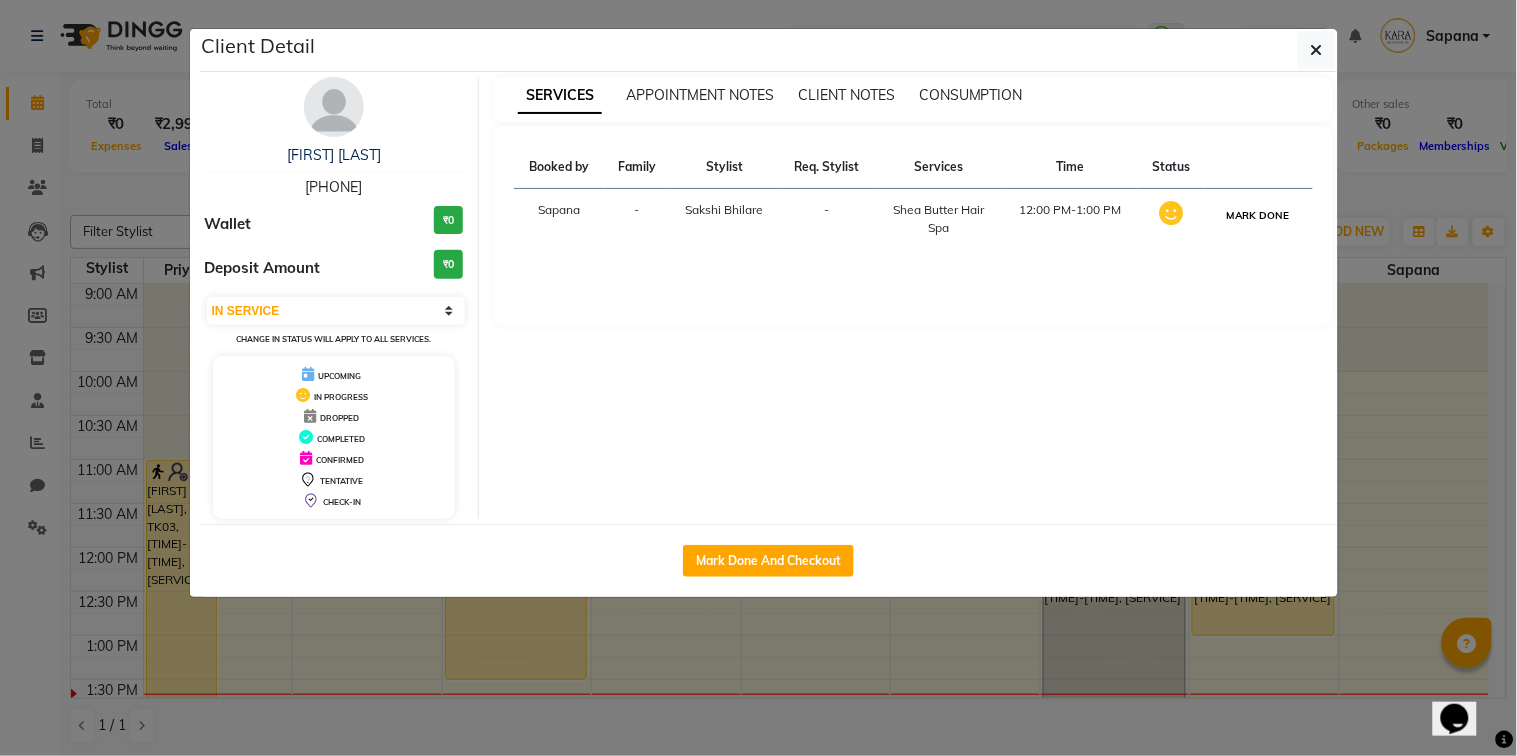 click on "MARK DONE" at bounding box center [1258, 215] 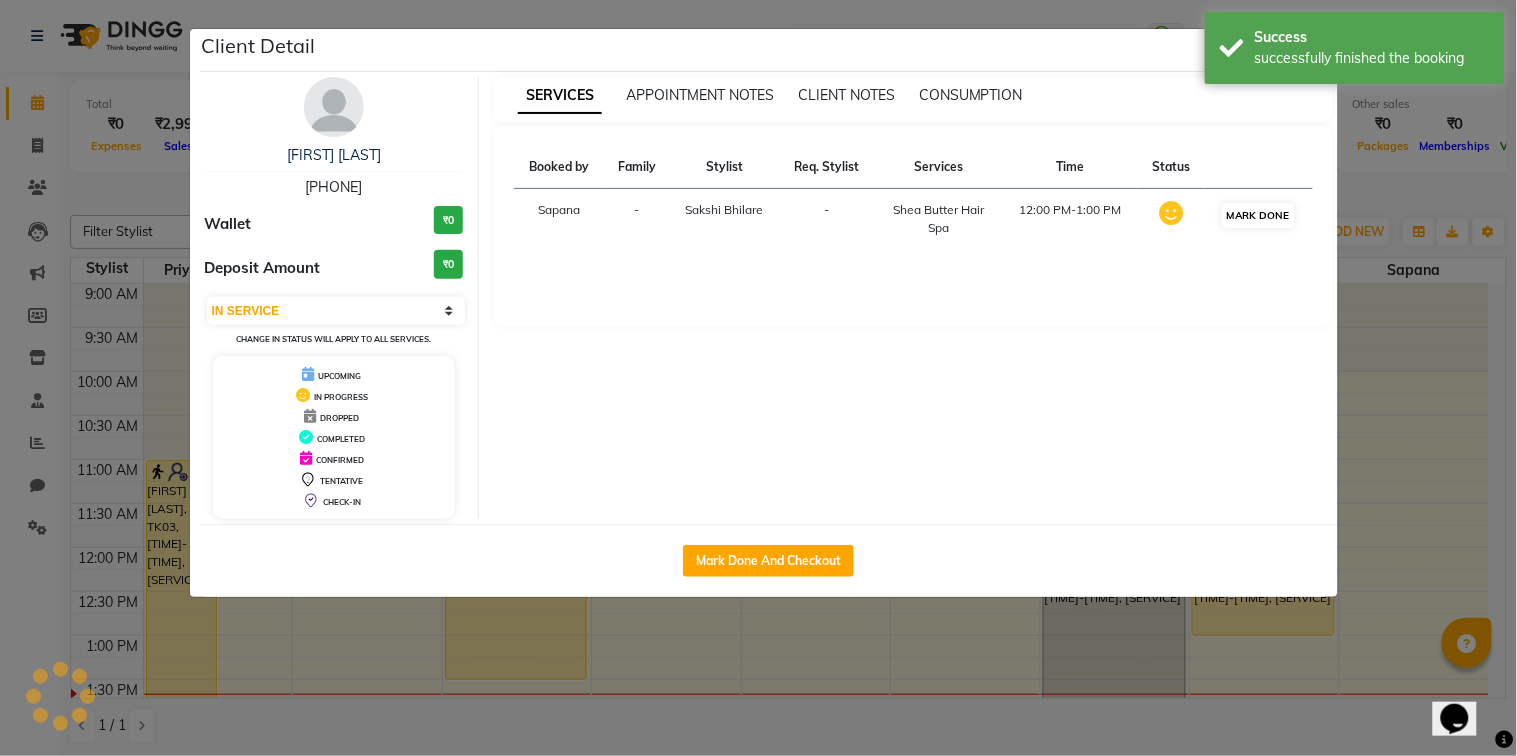 select on "3" 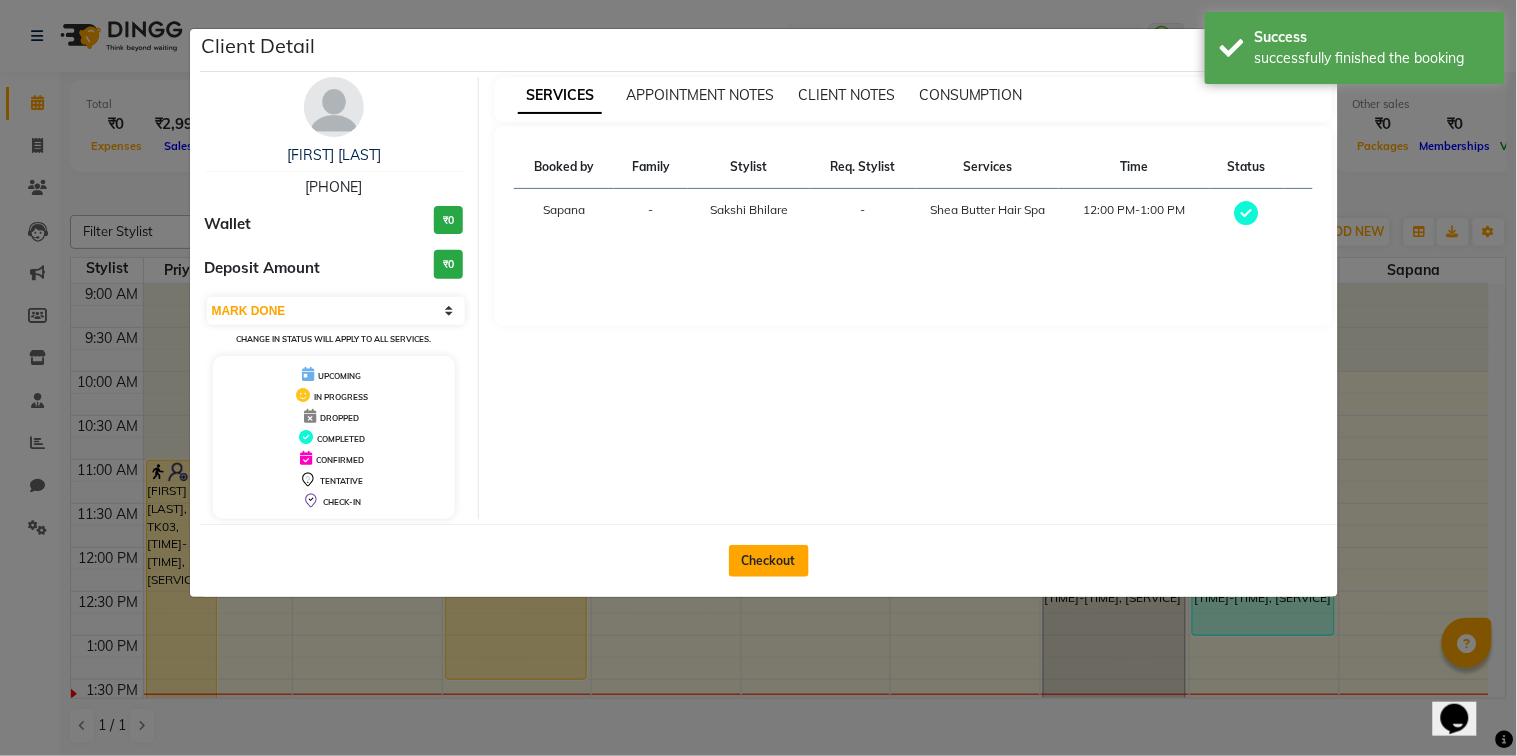 click on "Checkout" 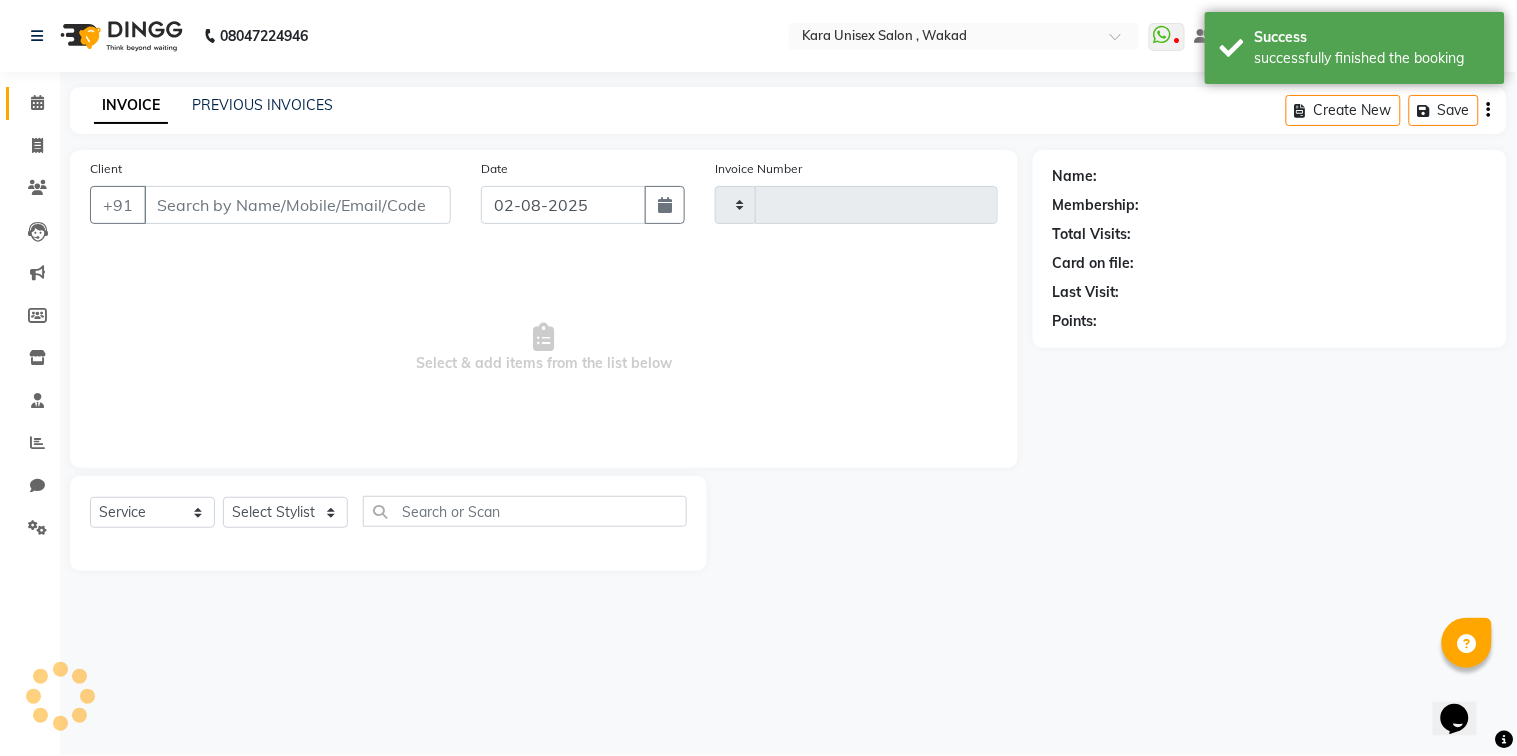type on "0431" 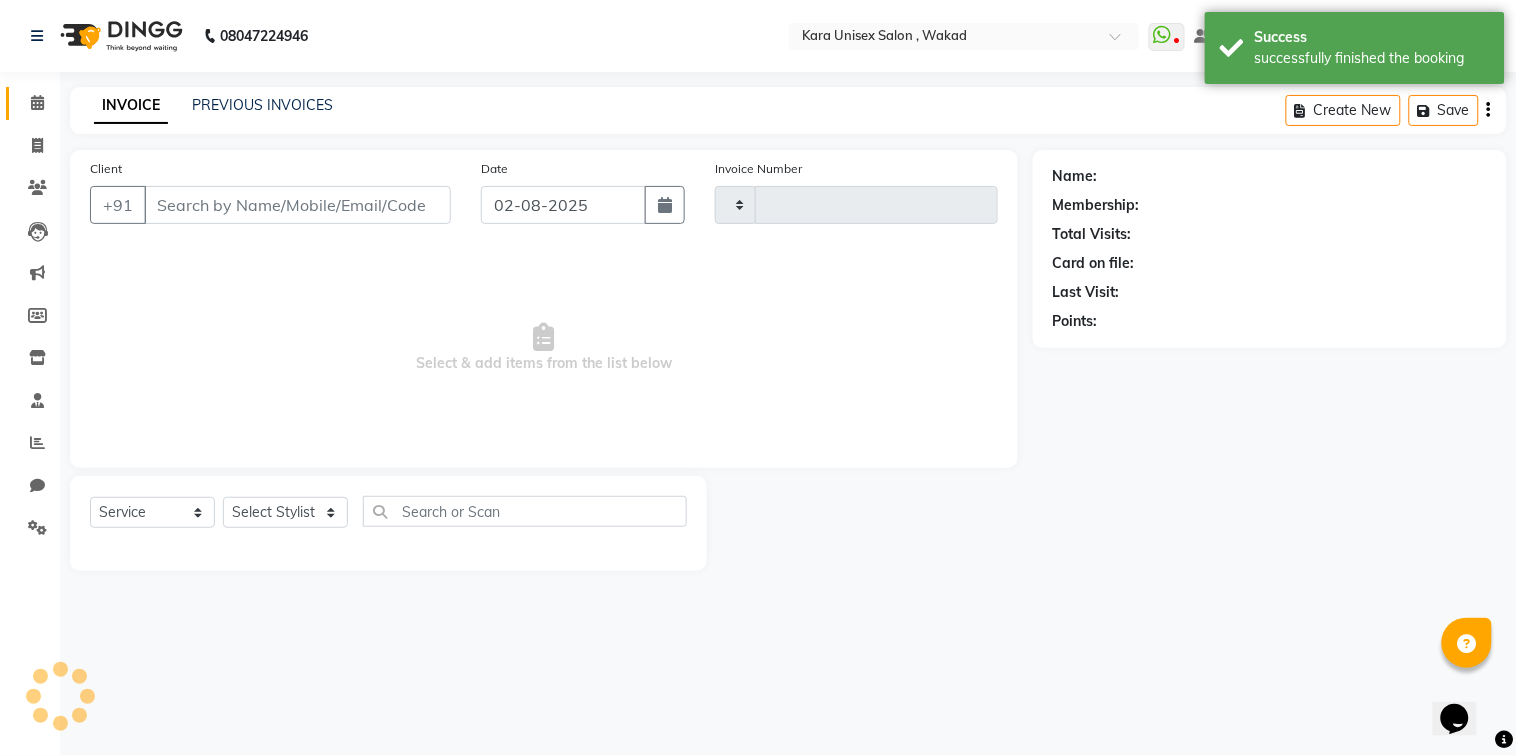 select on "7293" 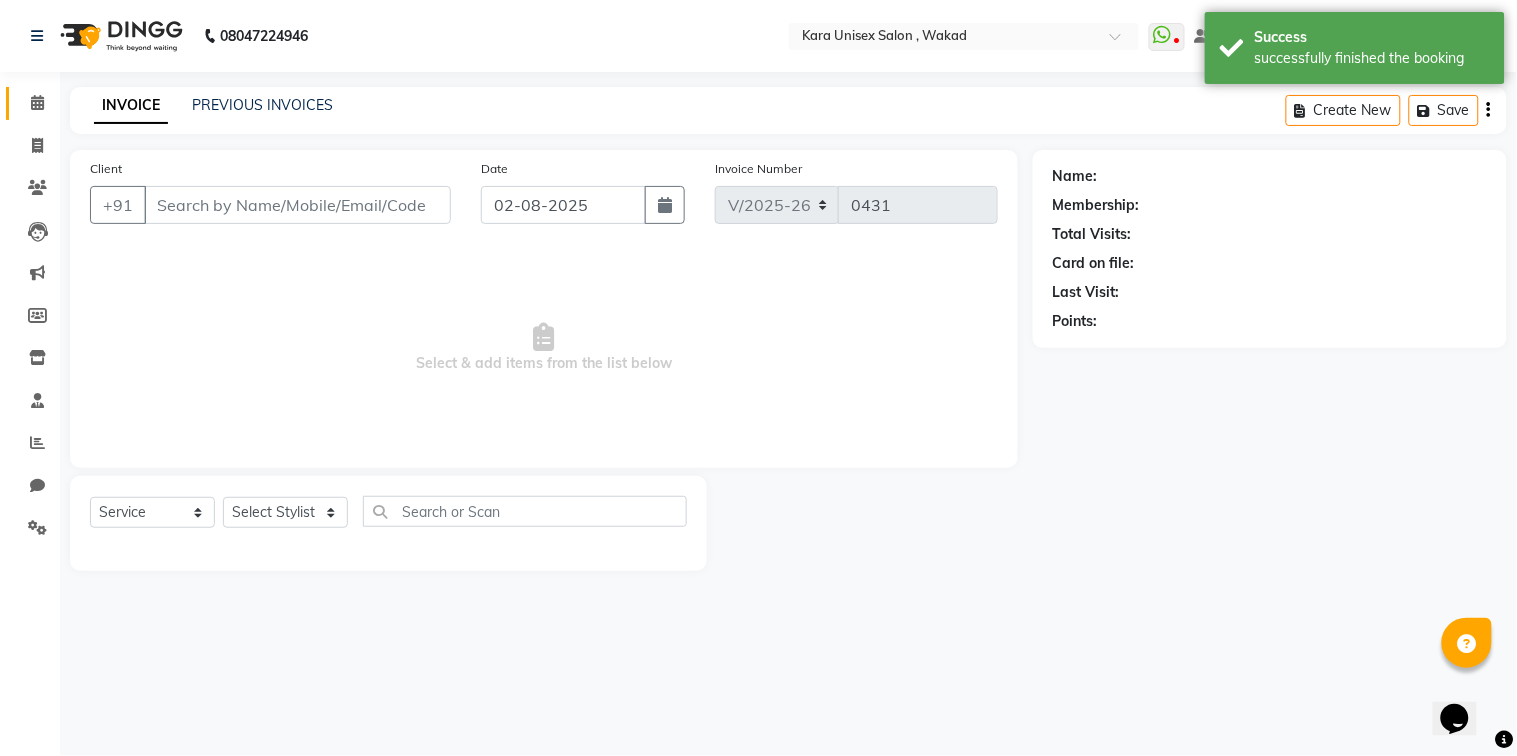 type on "[PHONE]" 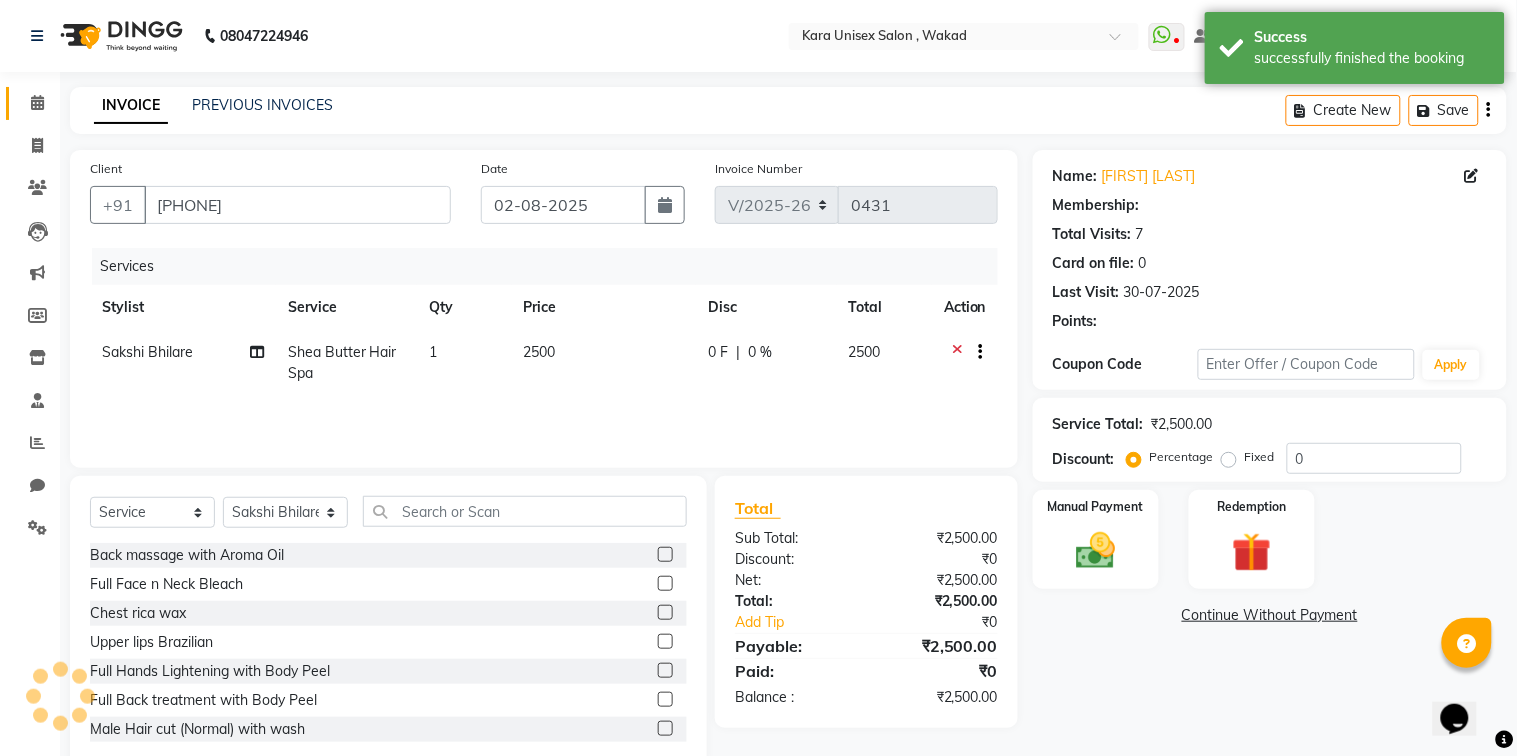 select on "1: Object" 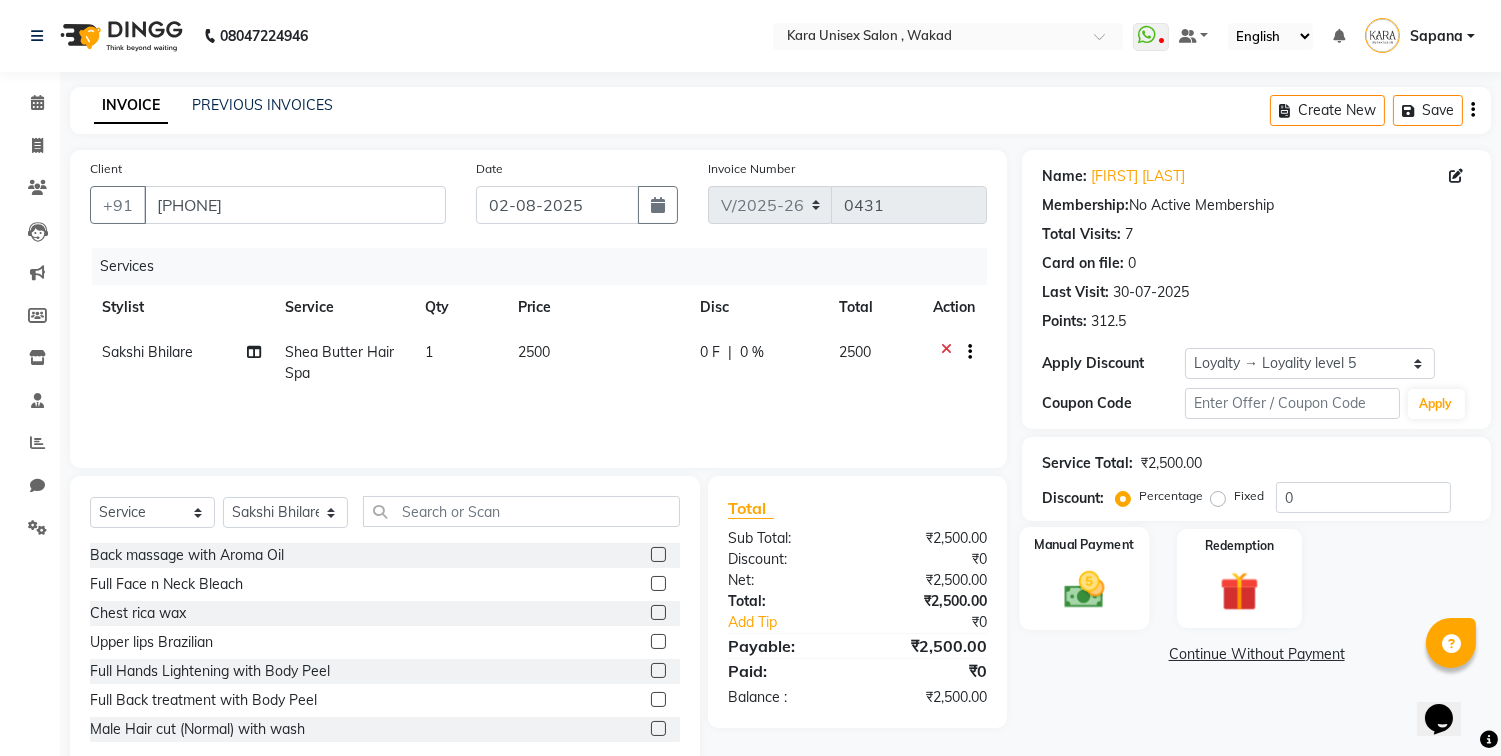 click on "Manual Payment" 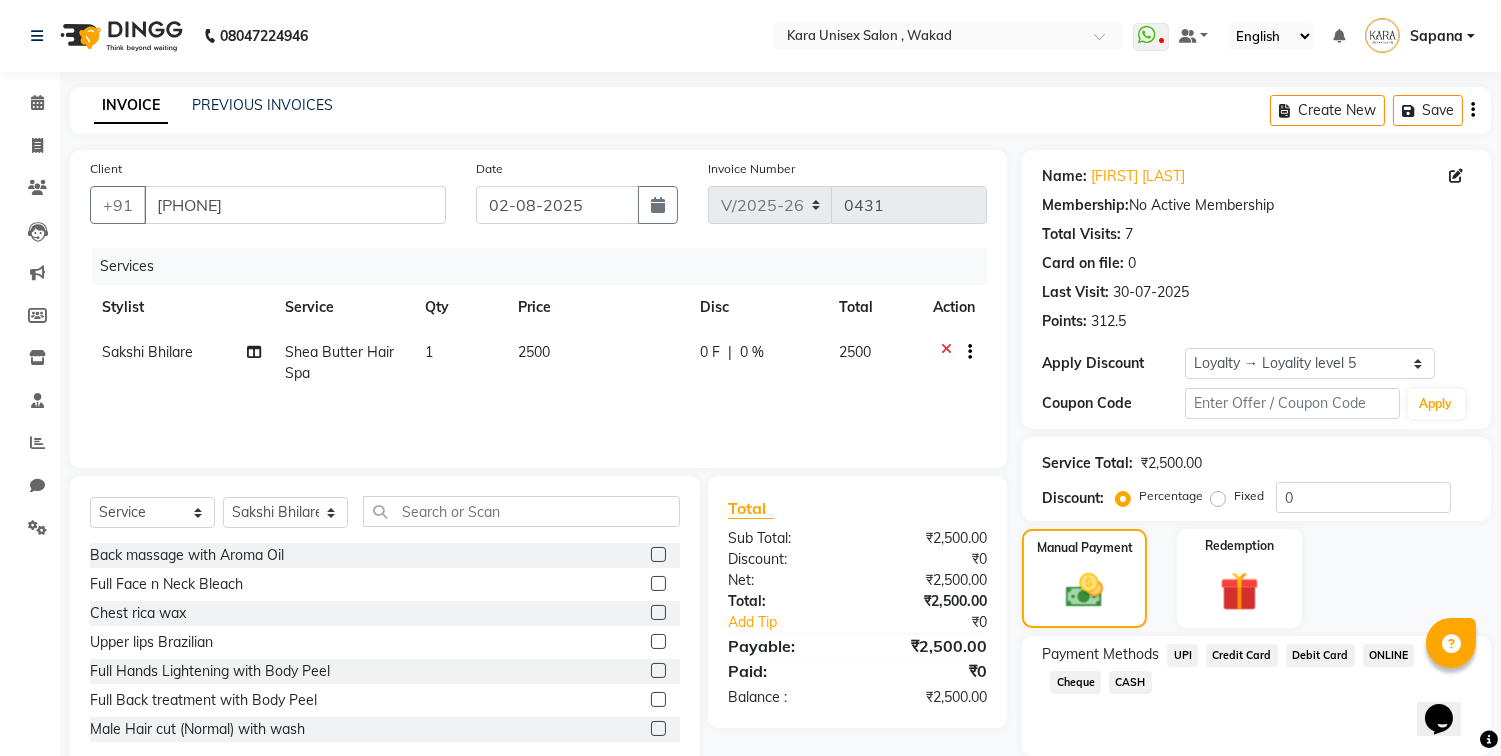 scroll, scrollTop: 70, scrollLeft: 0, axis: vertical 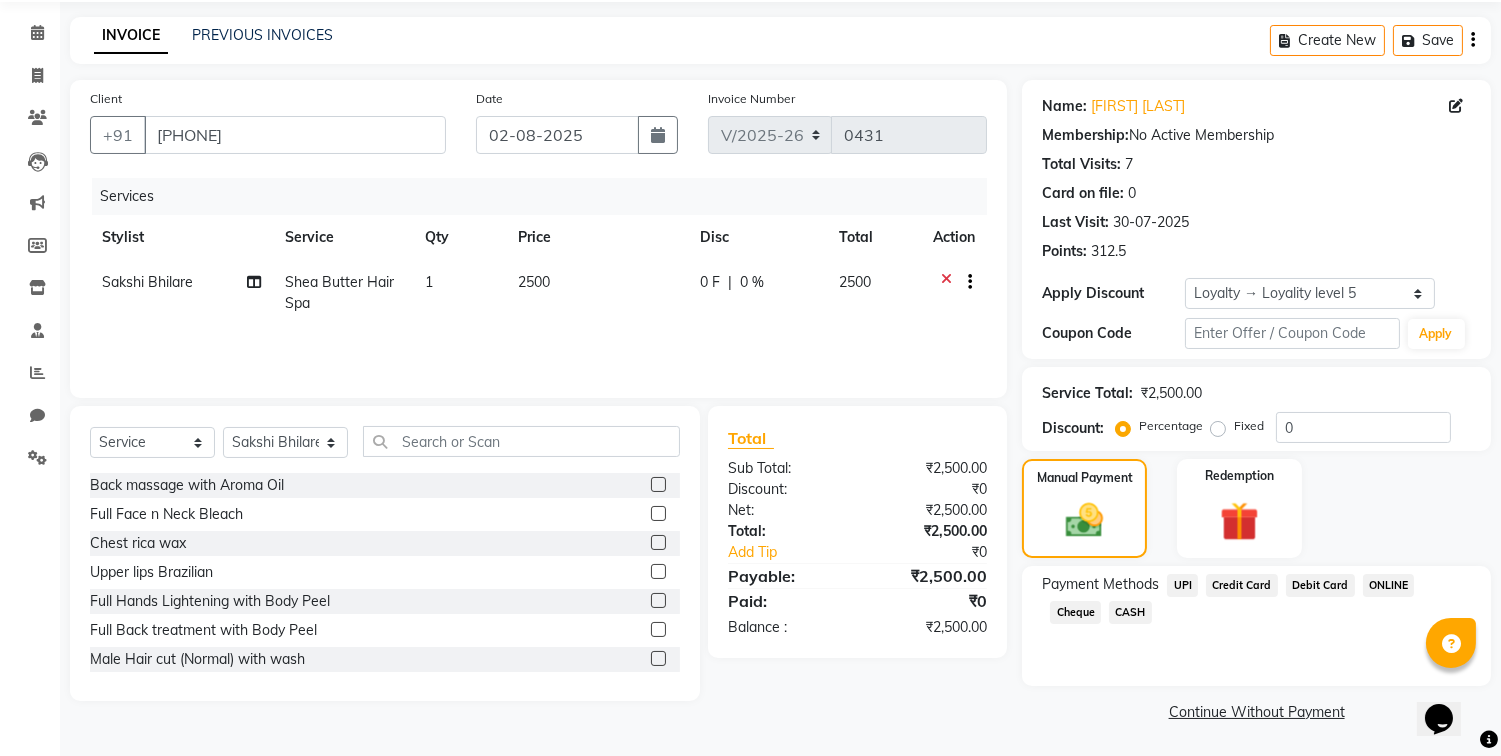 click on "Debit Card" 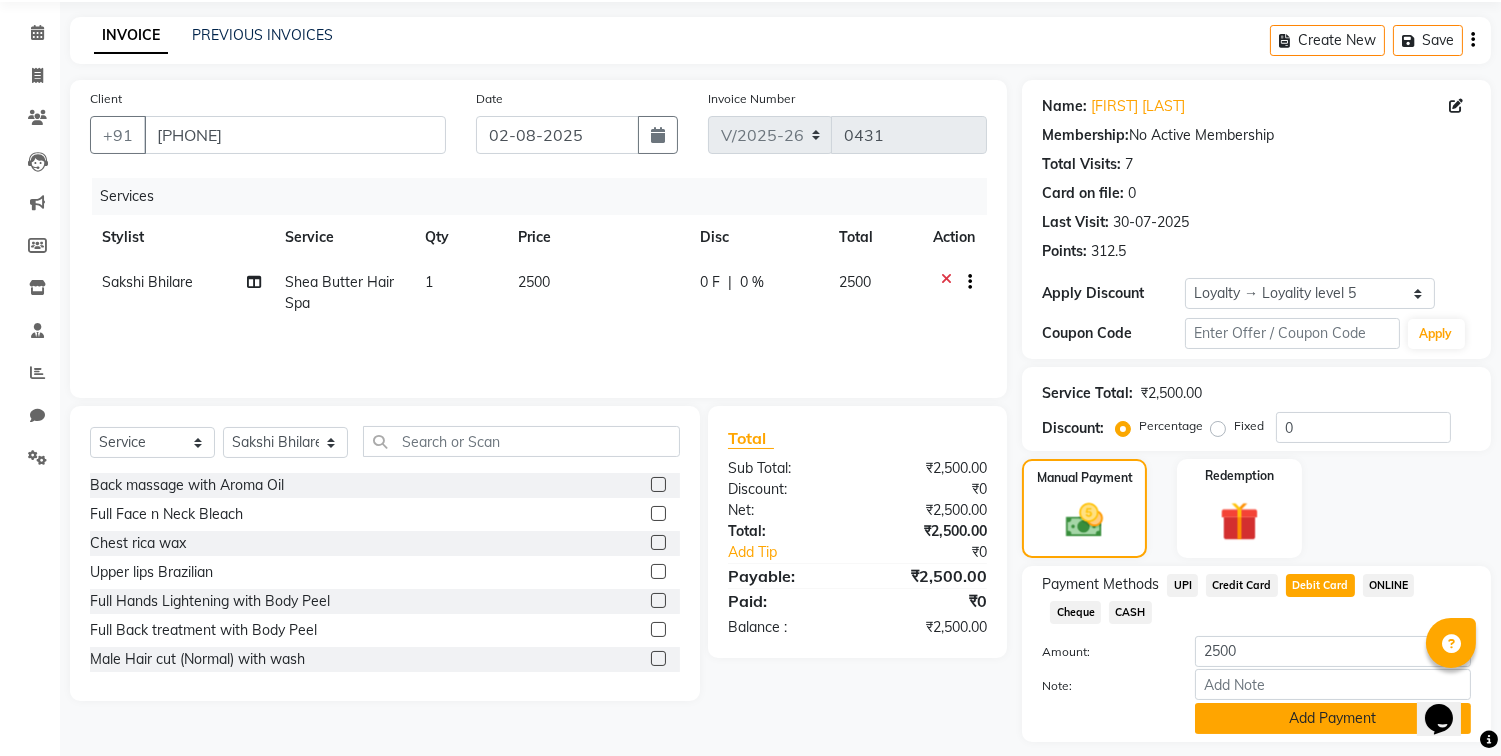 click on "Add Payment" 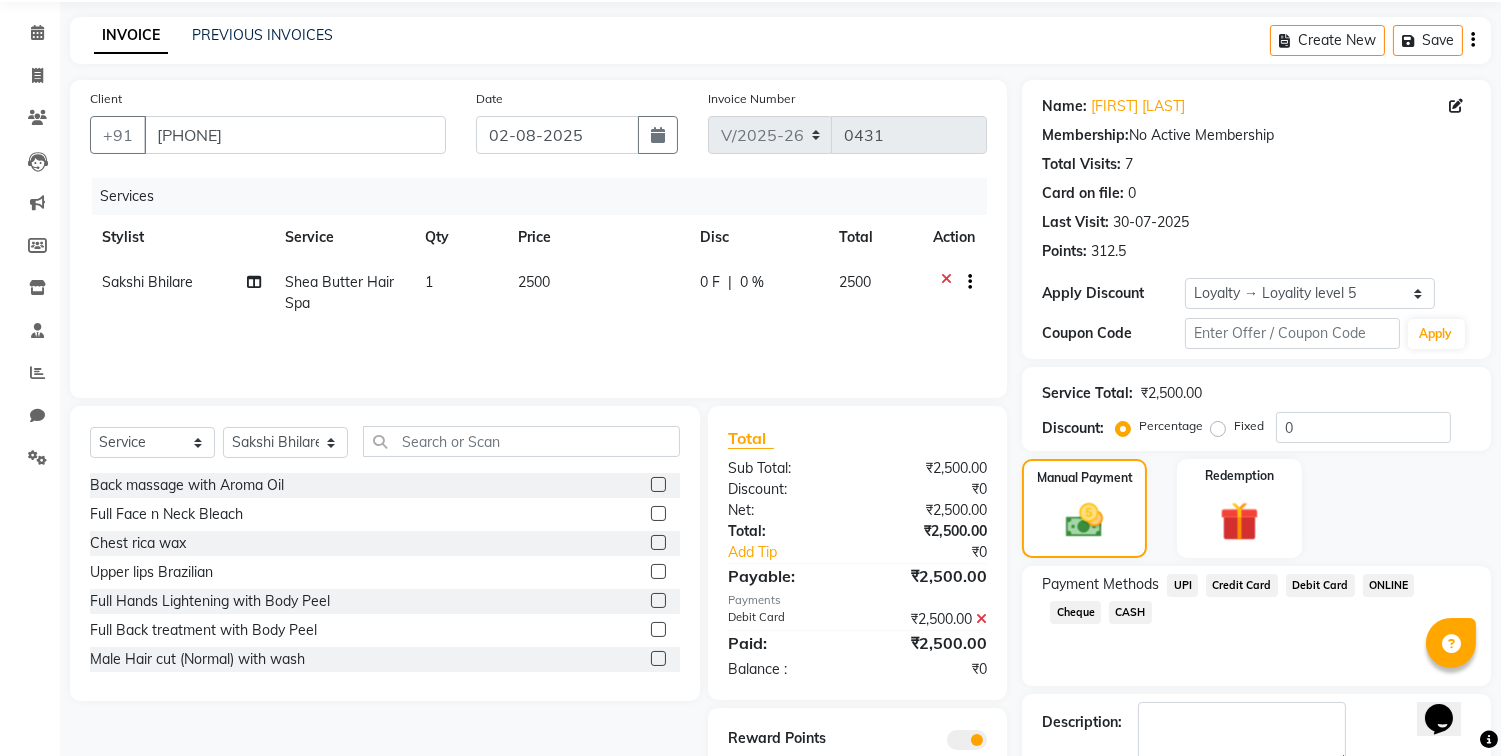 scroll, scrollTop: 183, scrollLeft: 0, axis: vertical 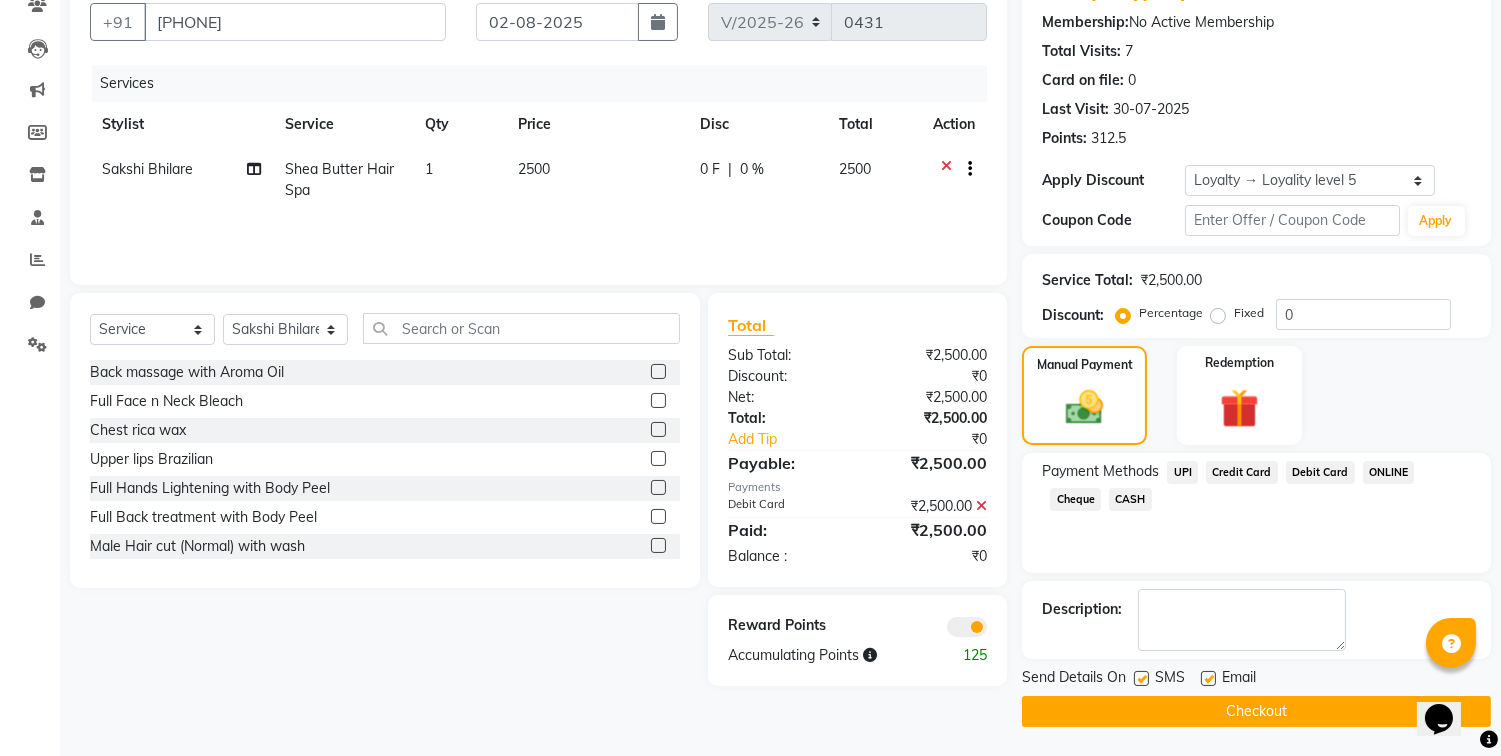 click on "Checkout" 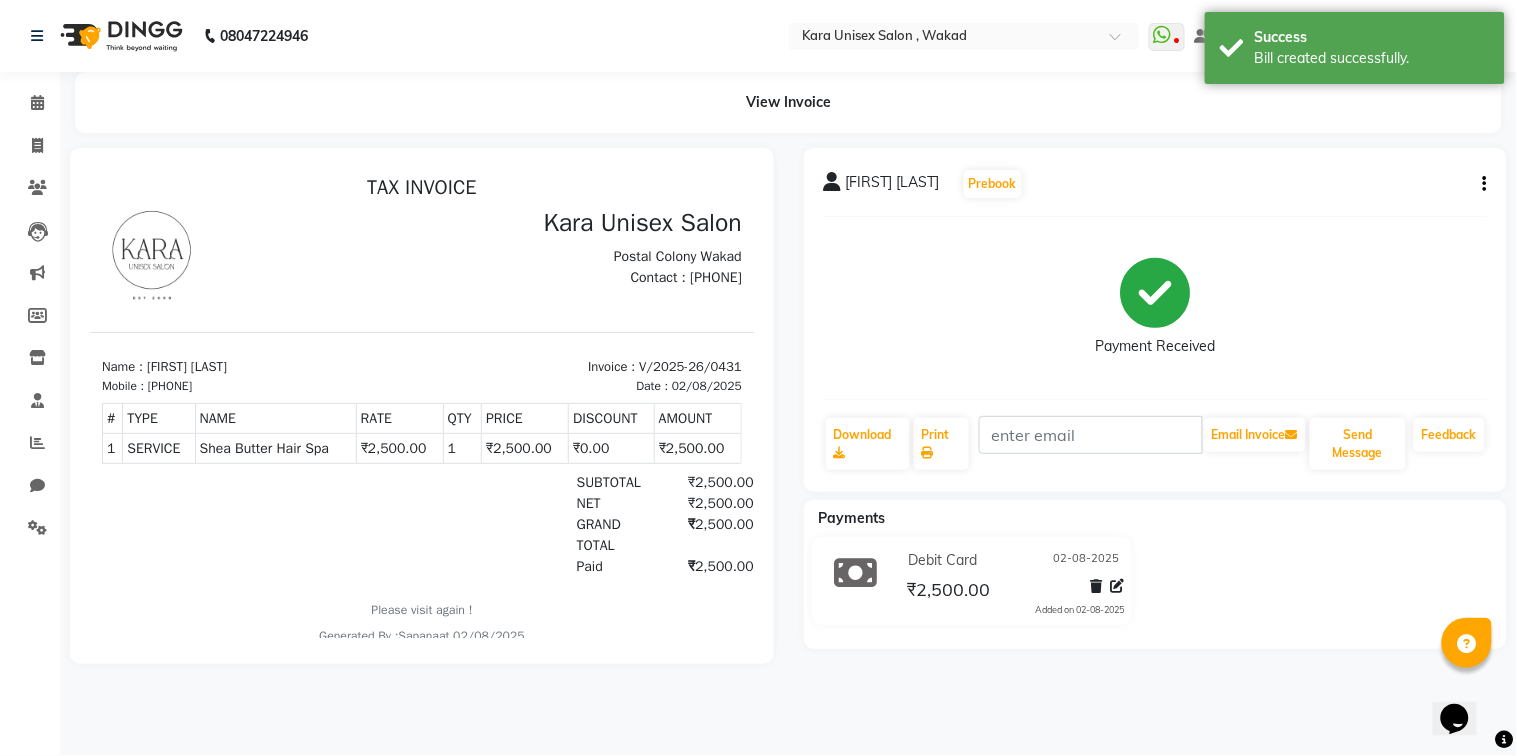 scroll, scrollTop: 0, scrollLeft: 0, axis: both 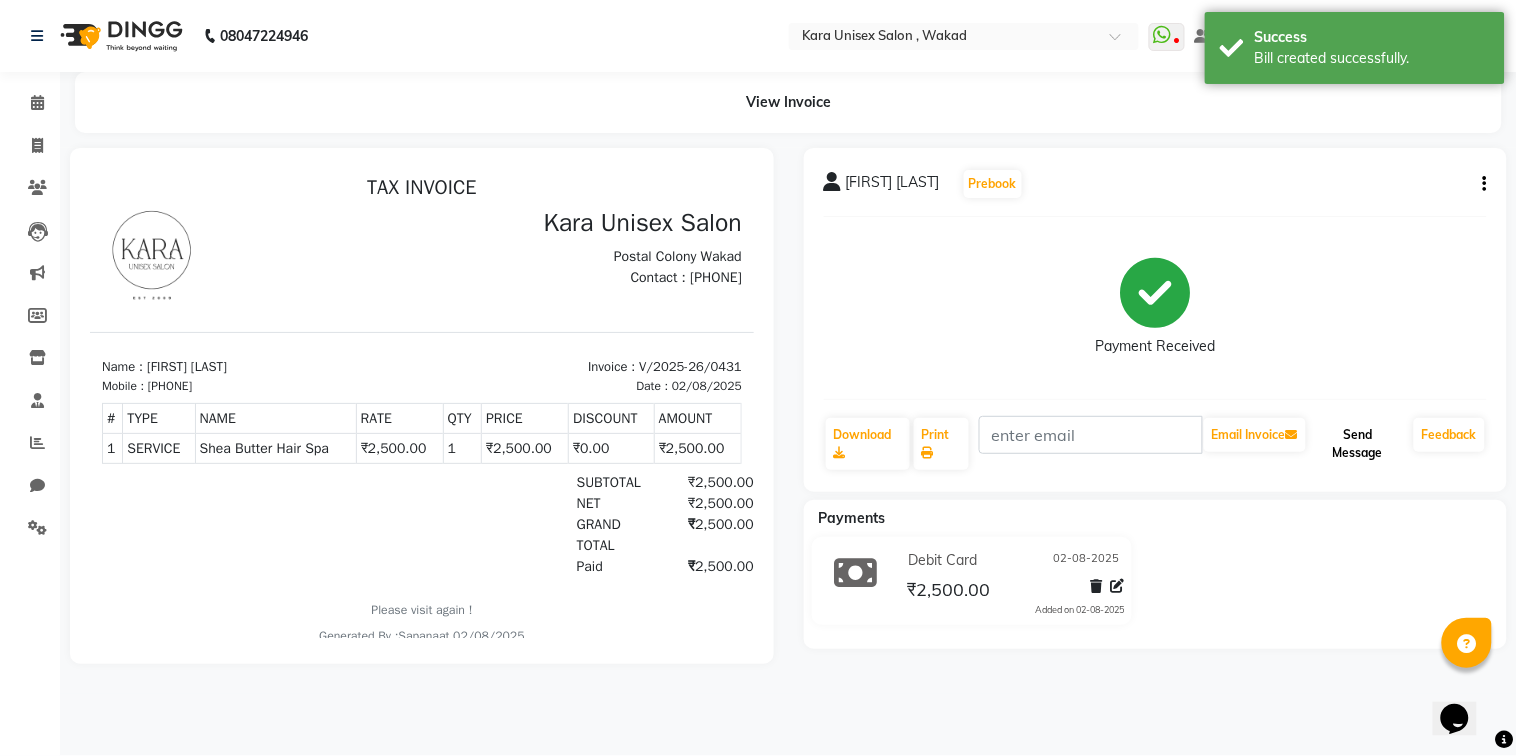 click on "Send Message" 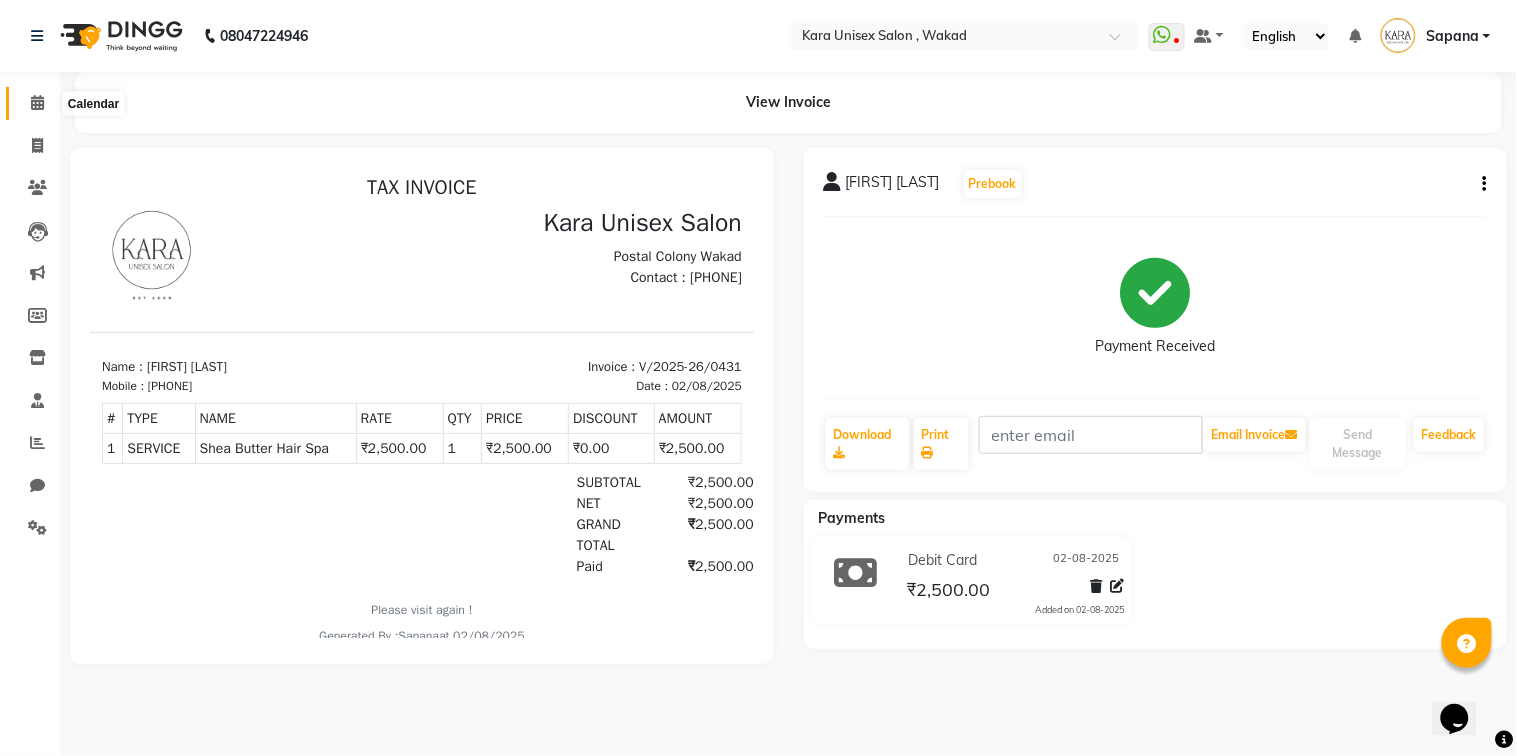 click 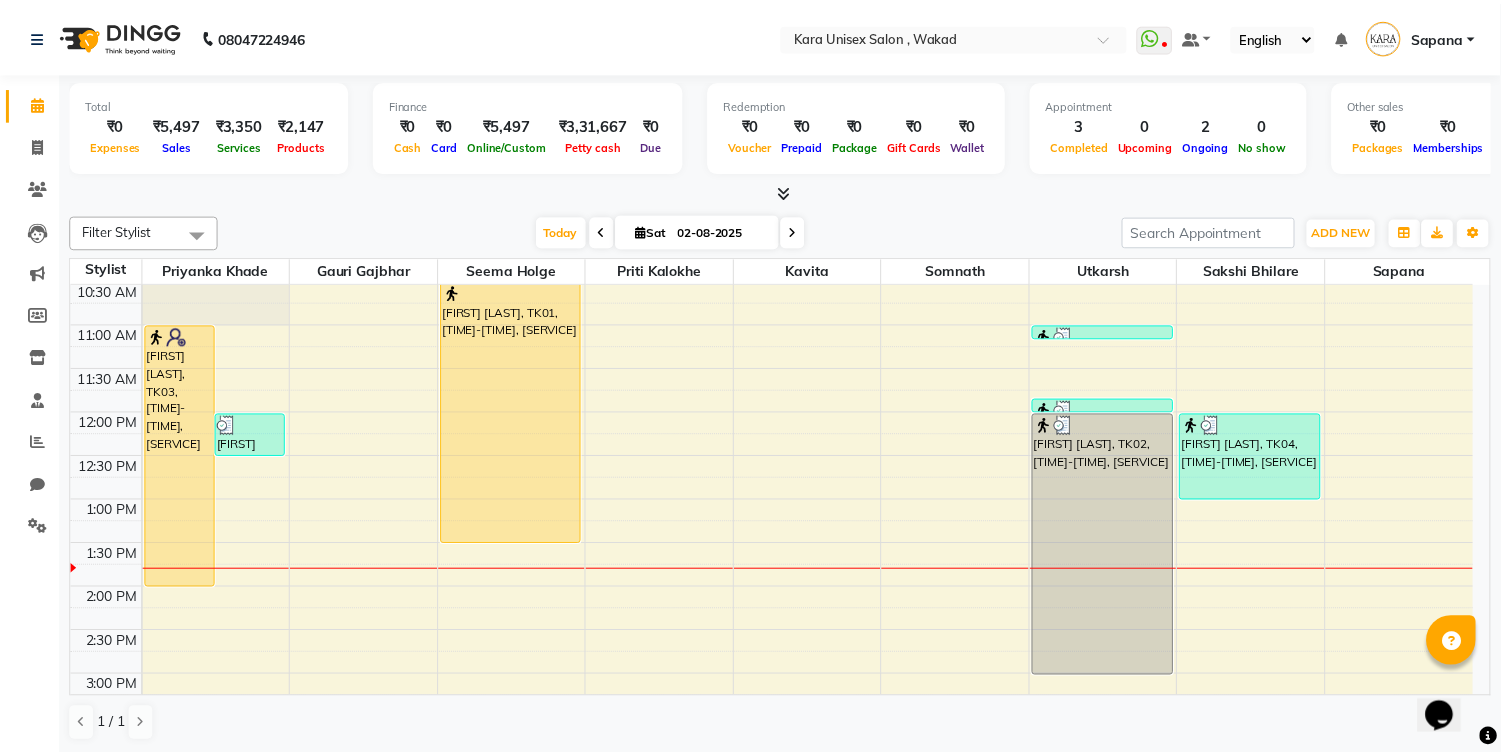 scroll, scrollTop: 0, scrollLeft: 0, axis: both 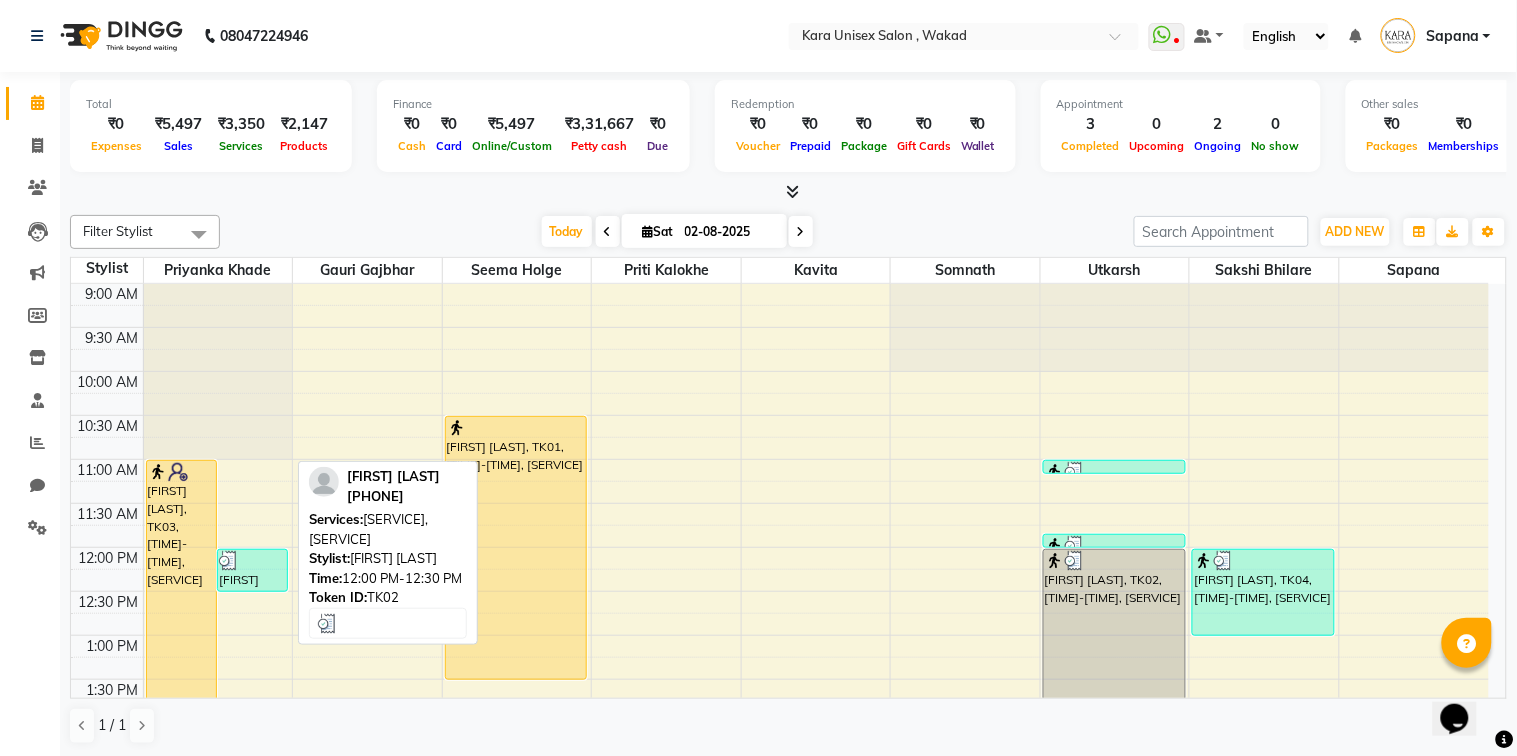click on "[FIRST] [LAST], TK02, [TIME]-[TIME], [SERVICE], [SERVICE]" at bounding box center [252, 570] 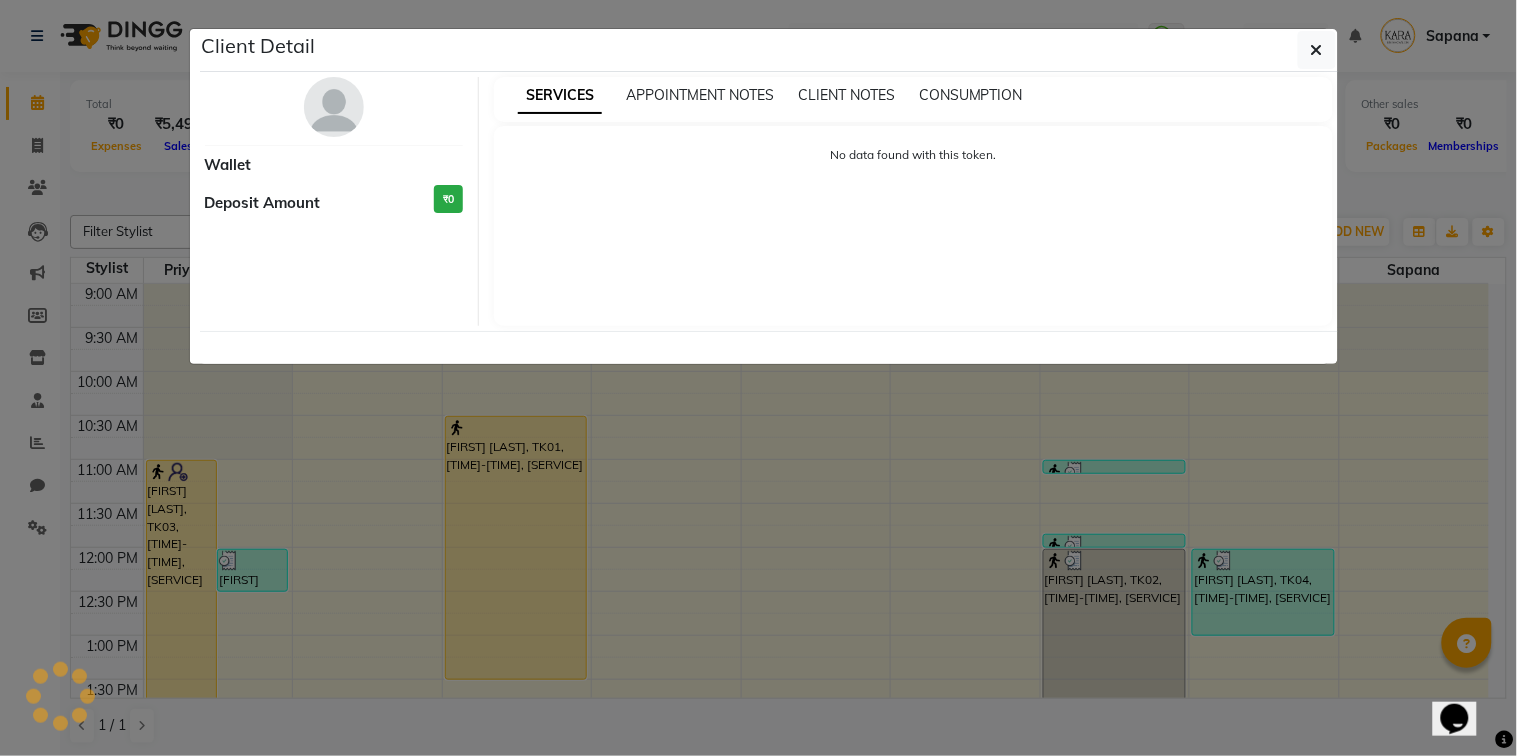 select on "3" 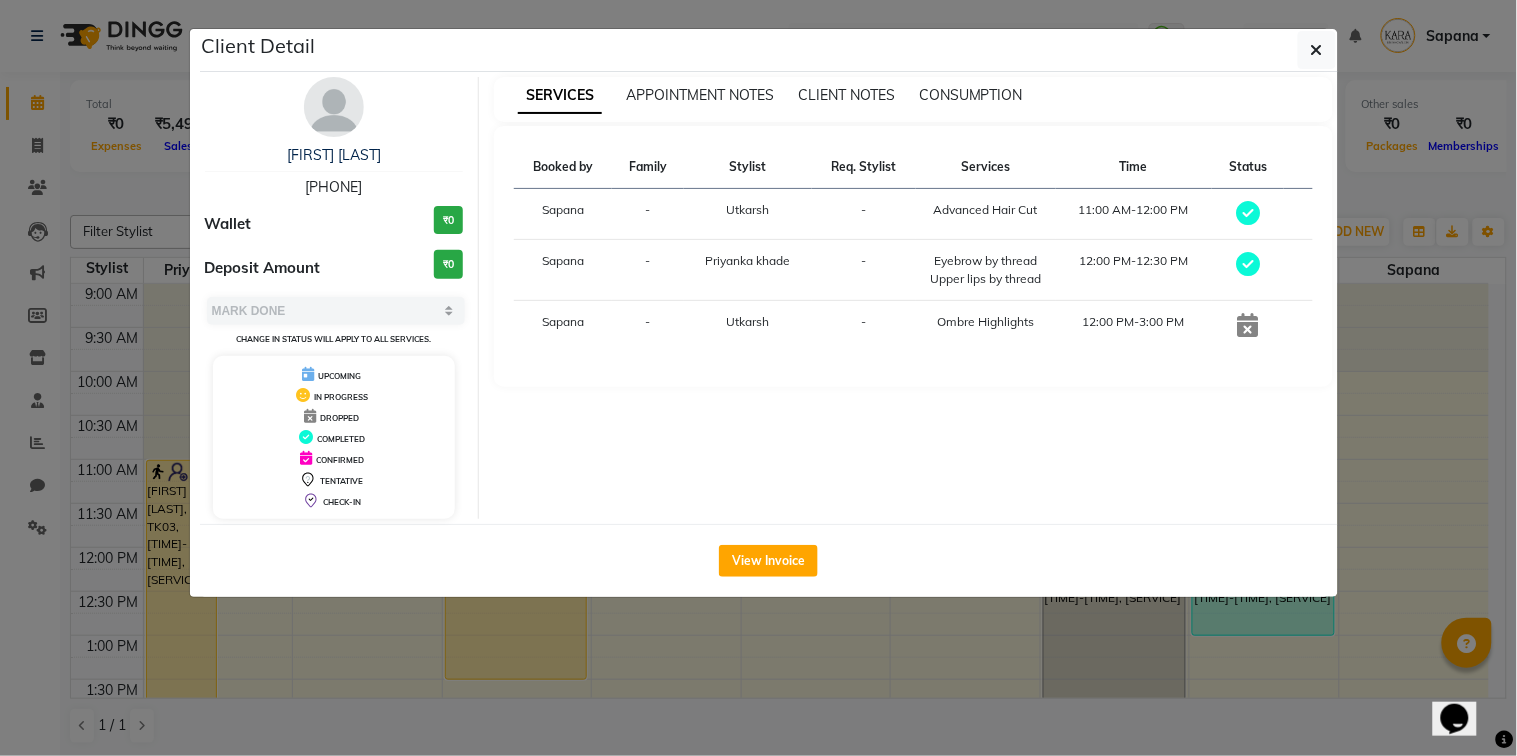 click at bounding box center (1248, 325) 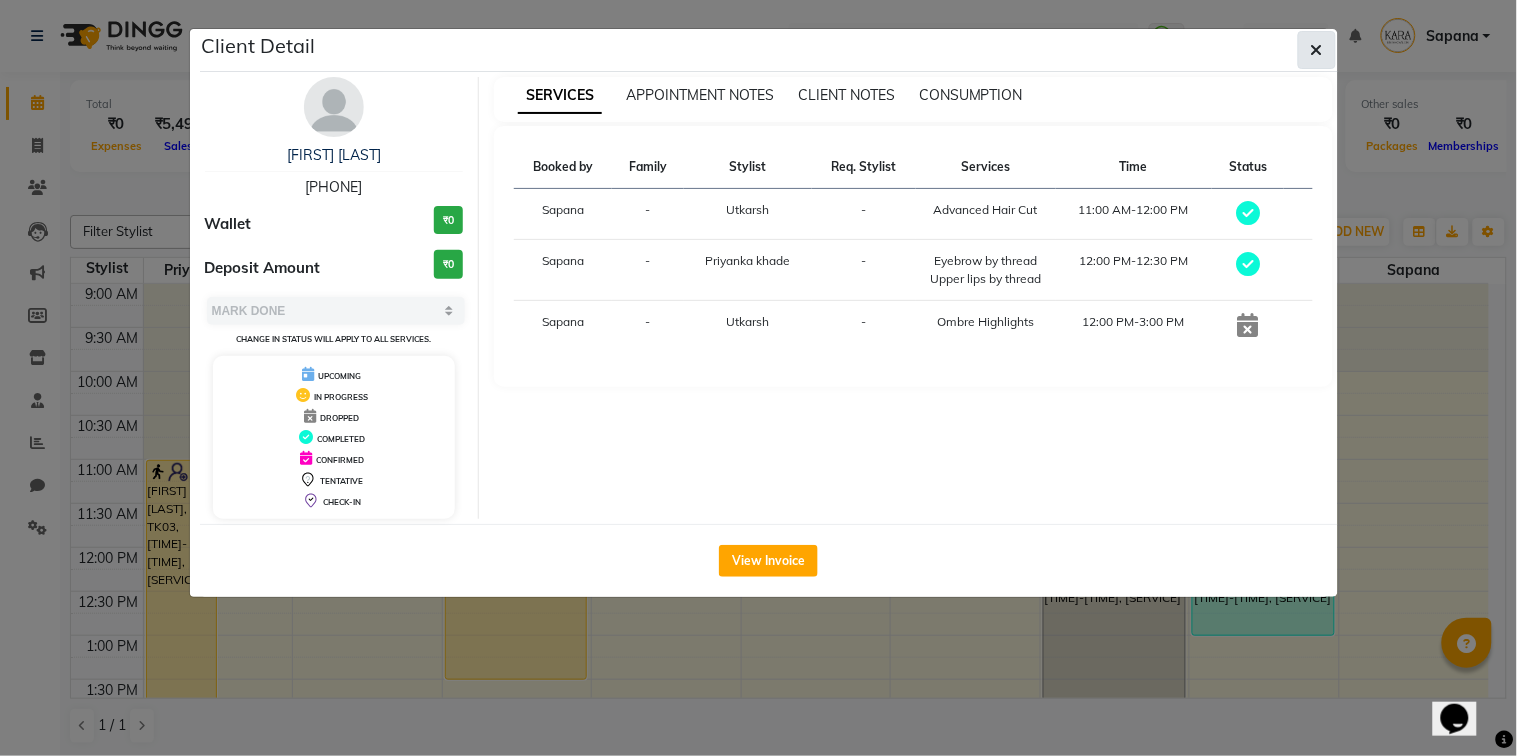 click 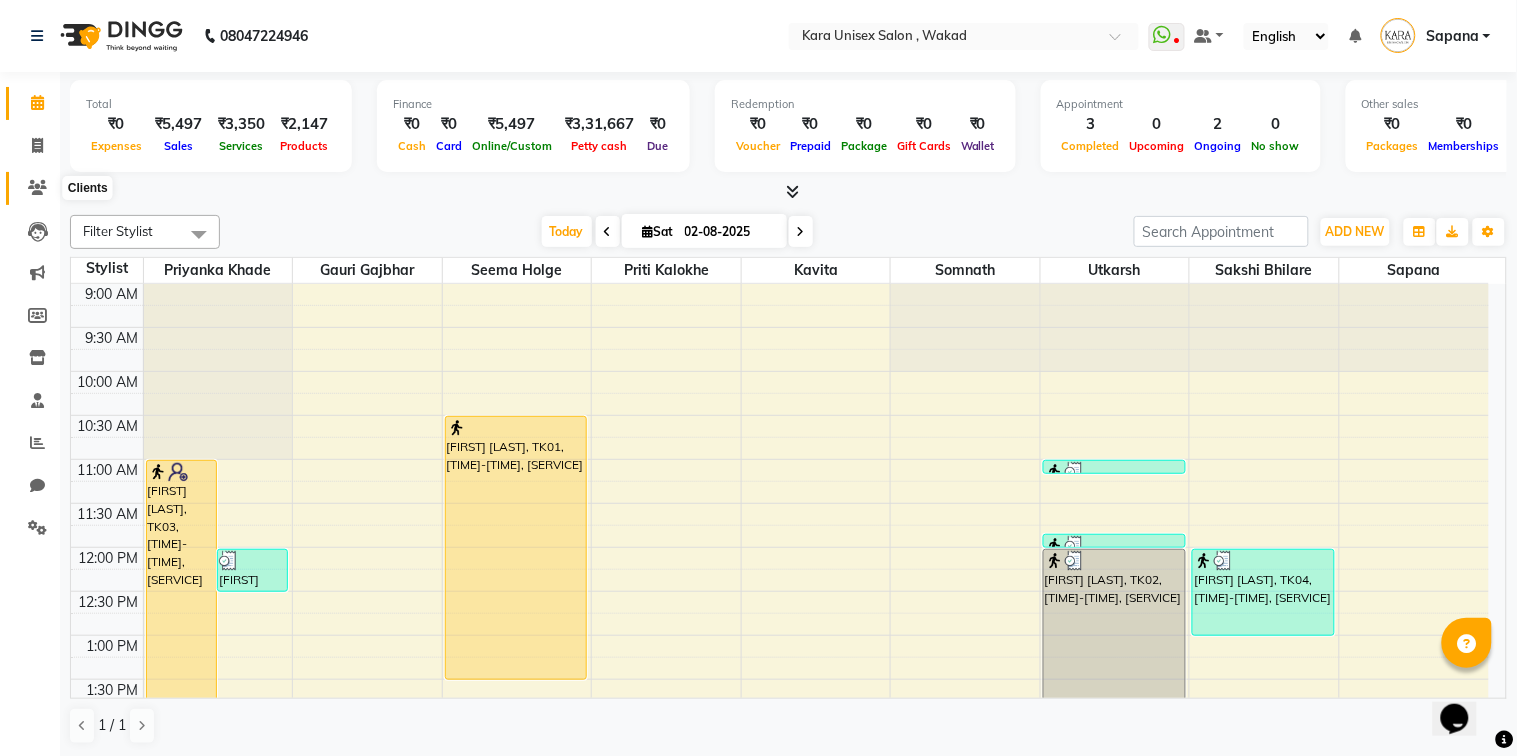 click 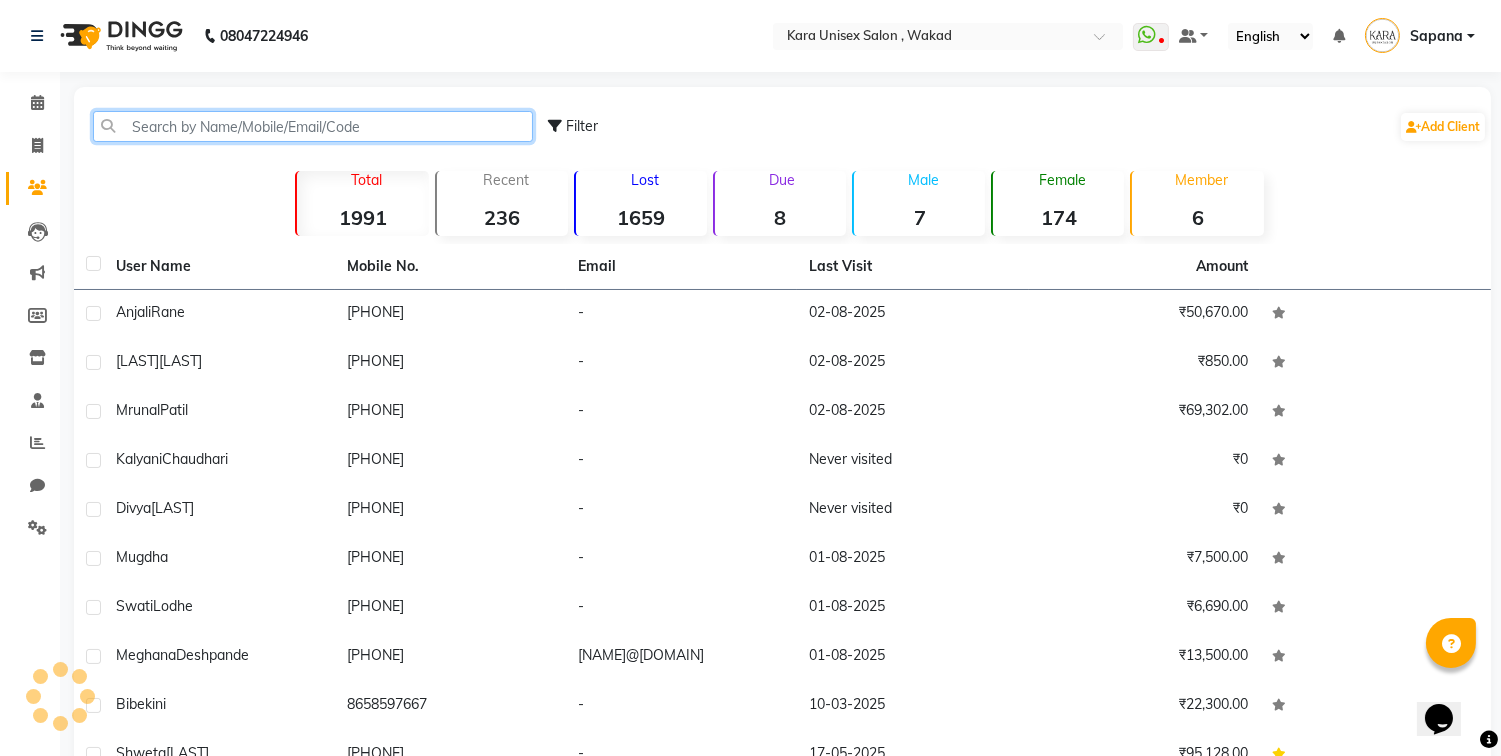 click 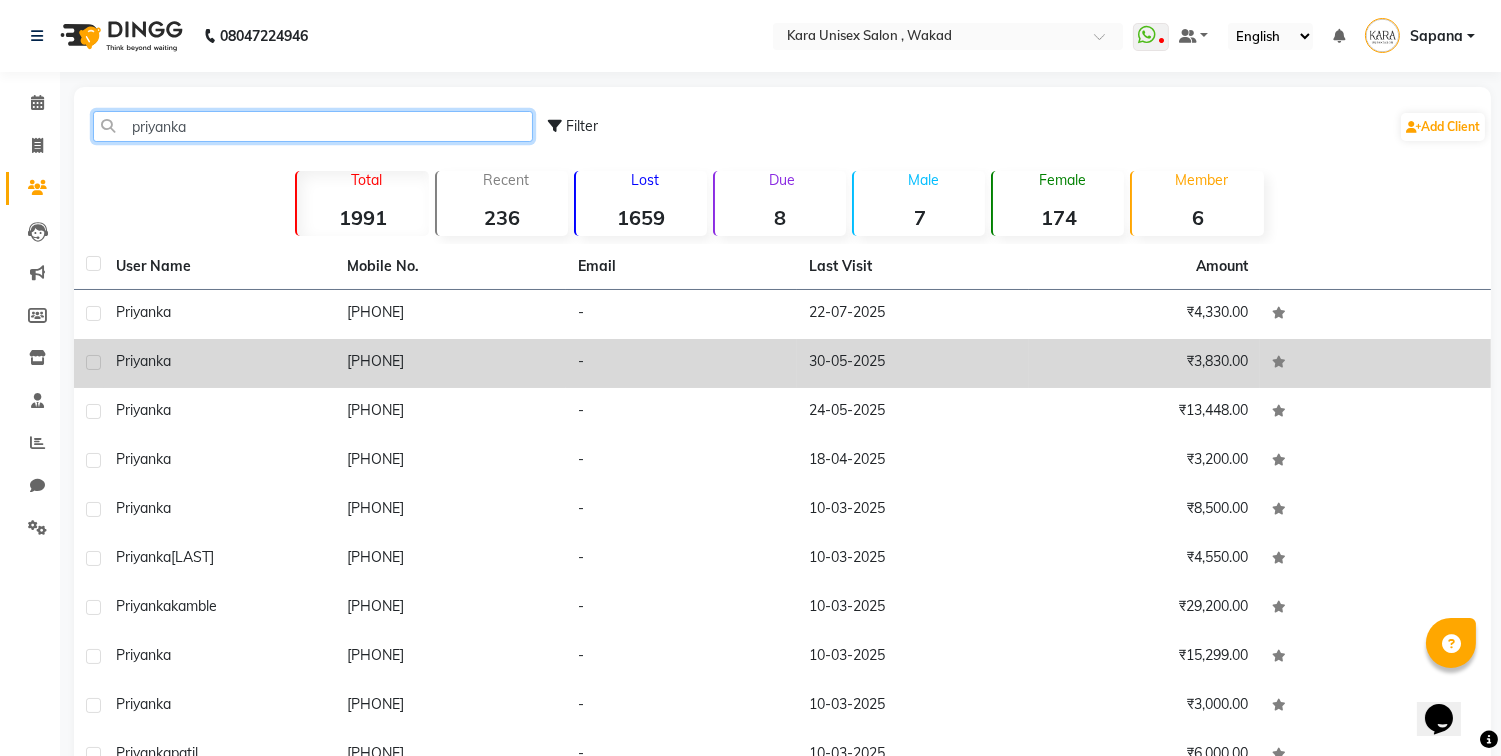 scroll, scrollTop: 108, scrollLeft: 0, axis: vertical 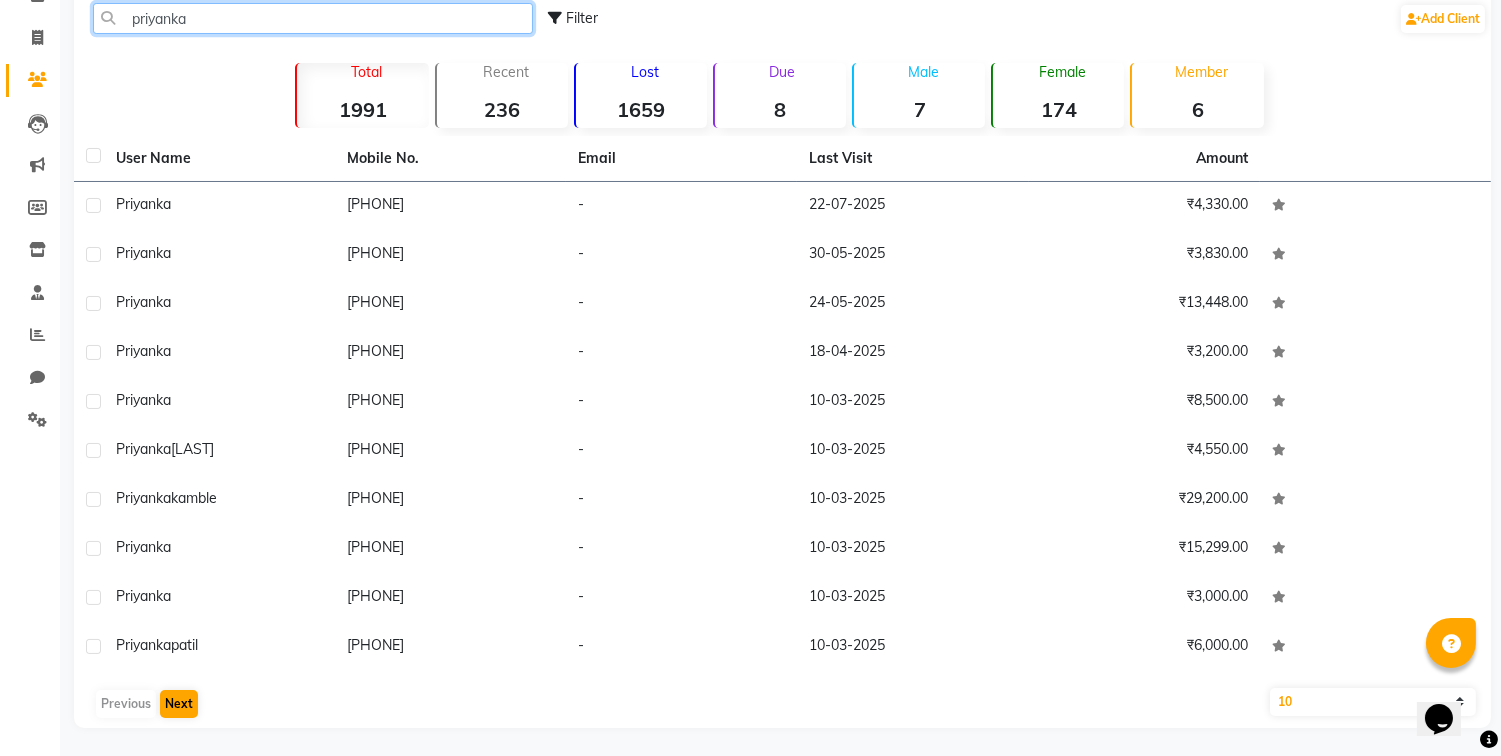 type on "priyanka" 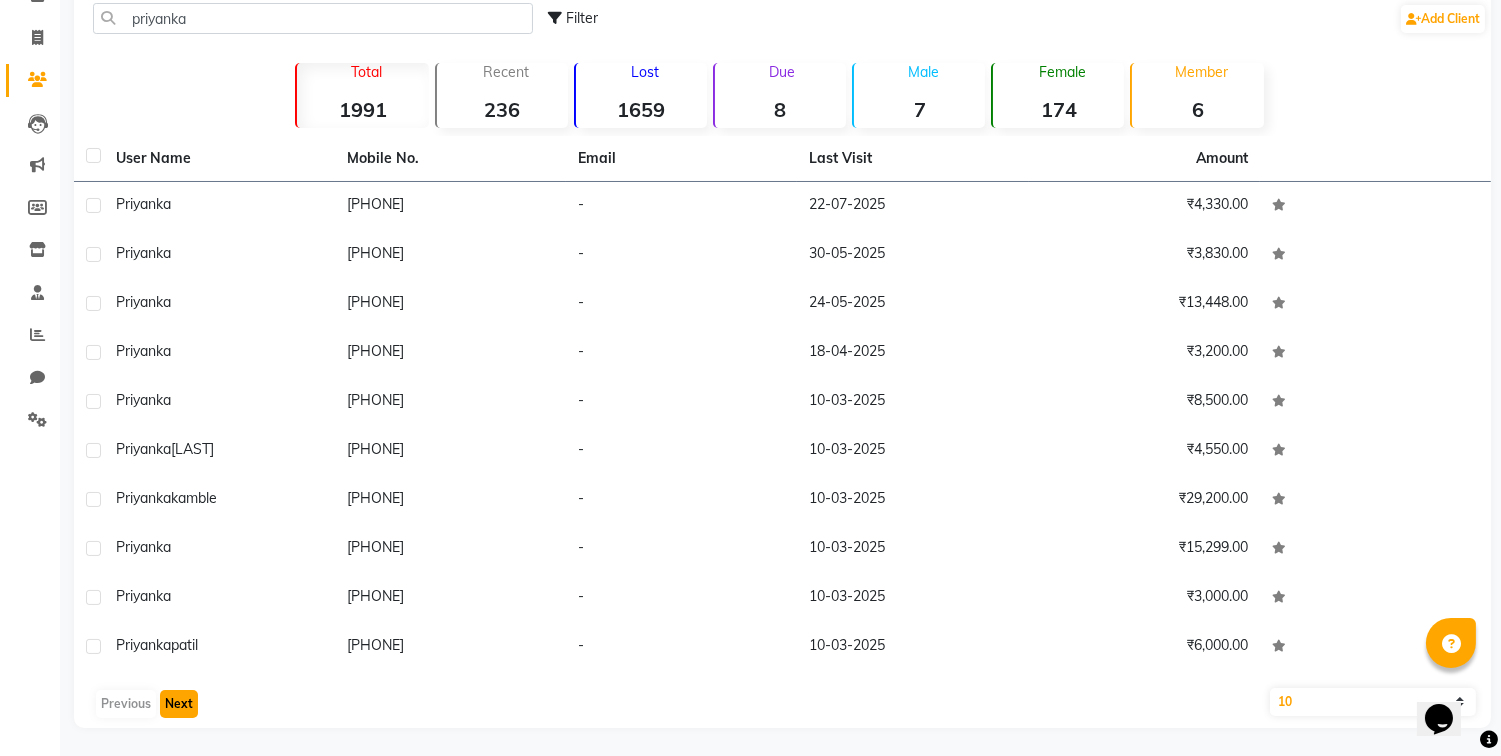 click on "Next" 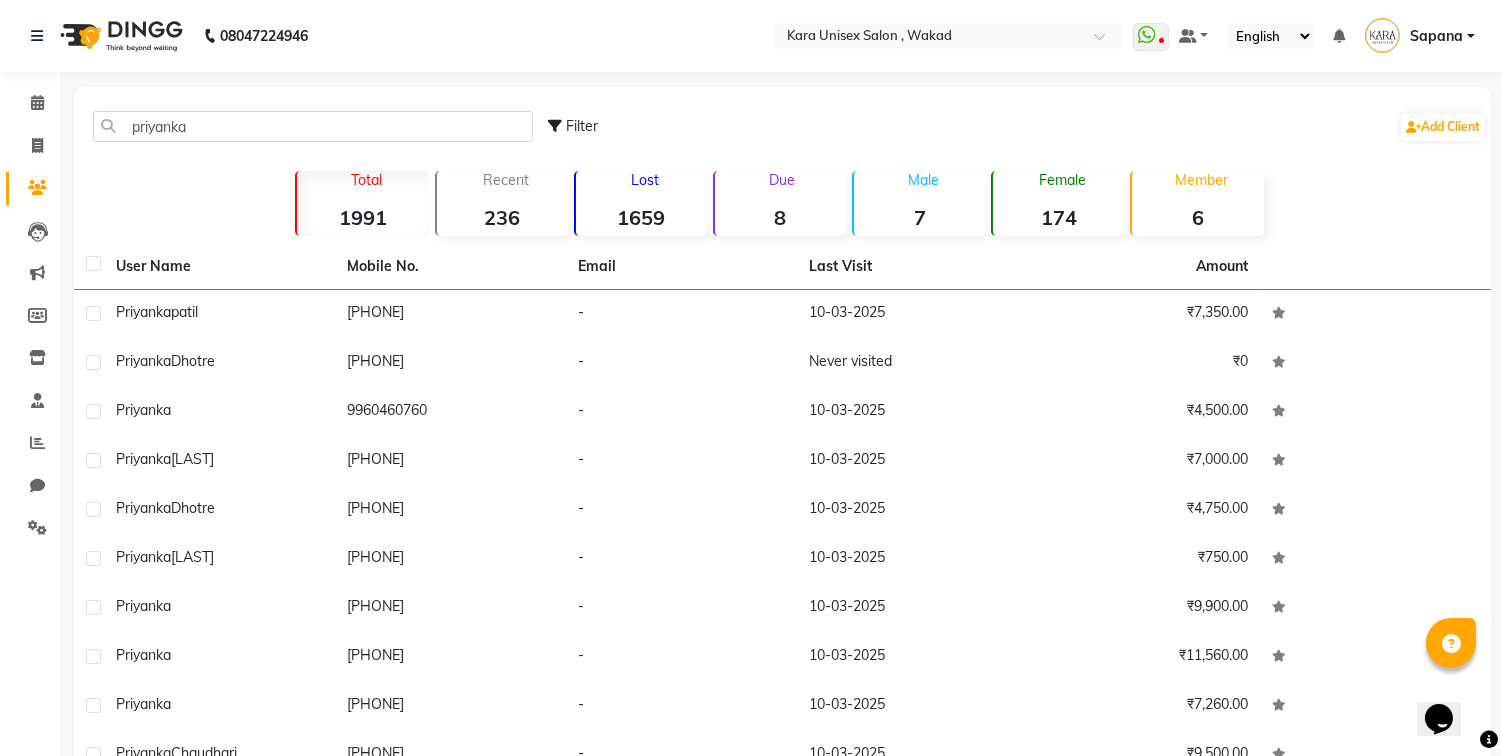 scroll, scrollTop: 108, scrollLeft: 0, axis: vertical 